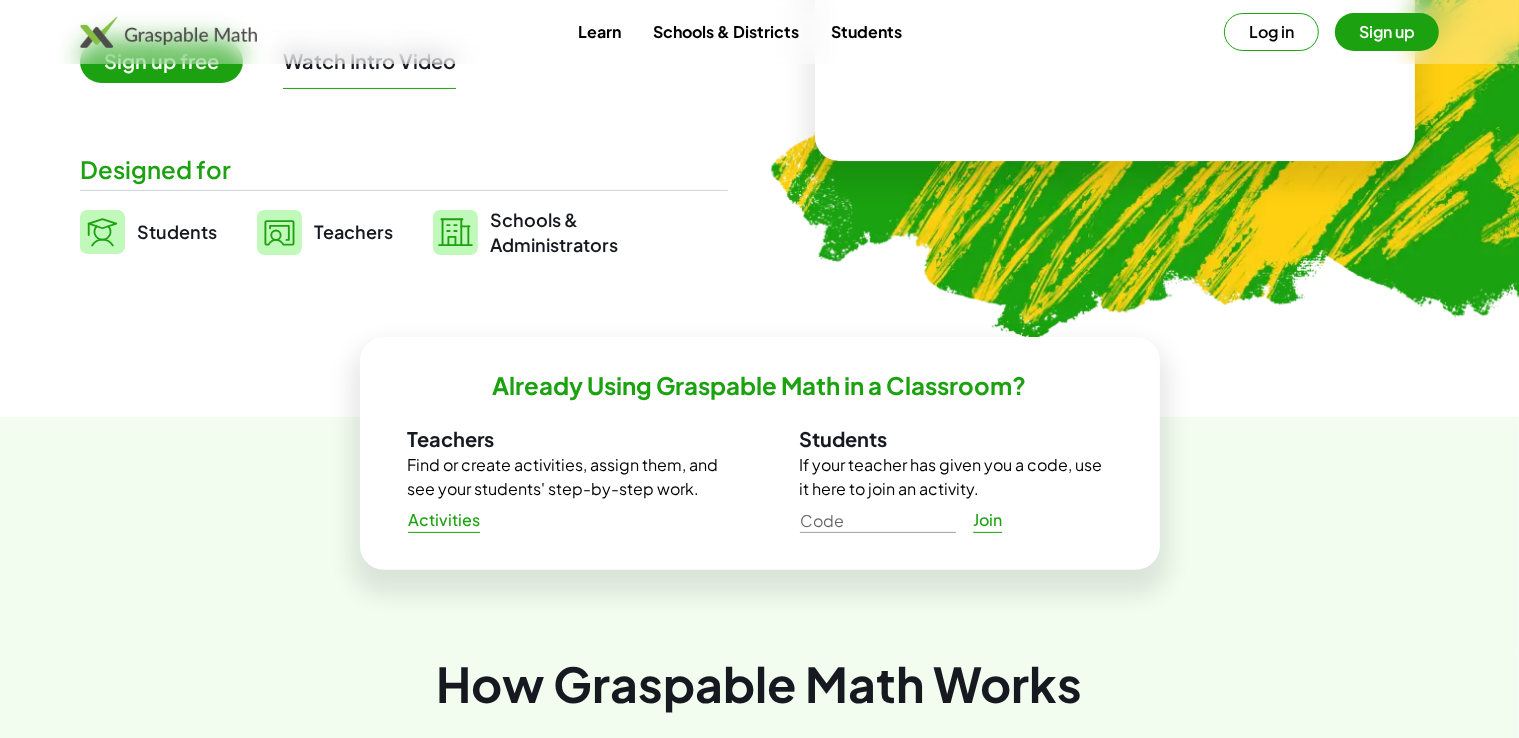scroll, scrollTop: 0, scrollLeft: 0, axis: both 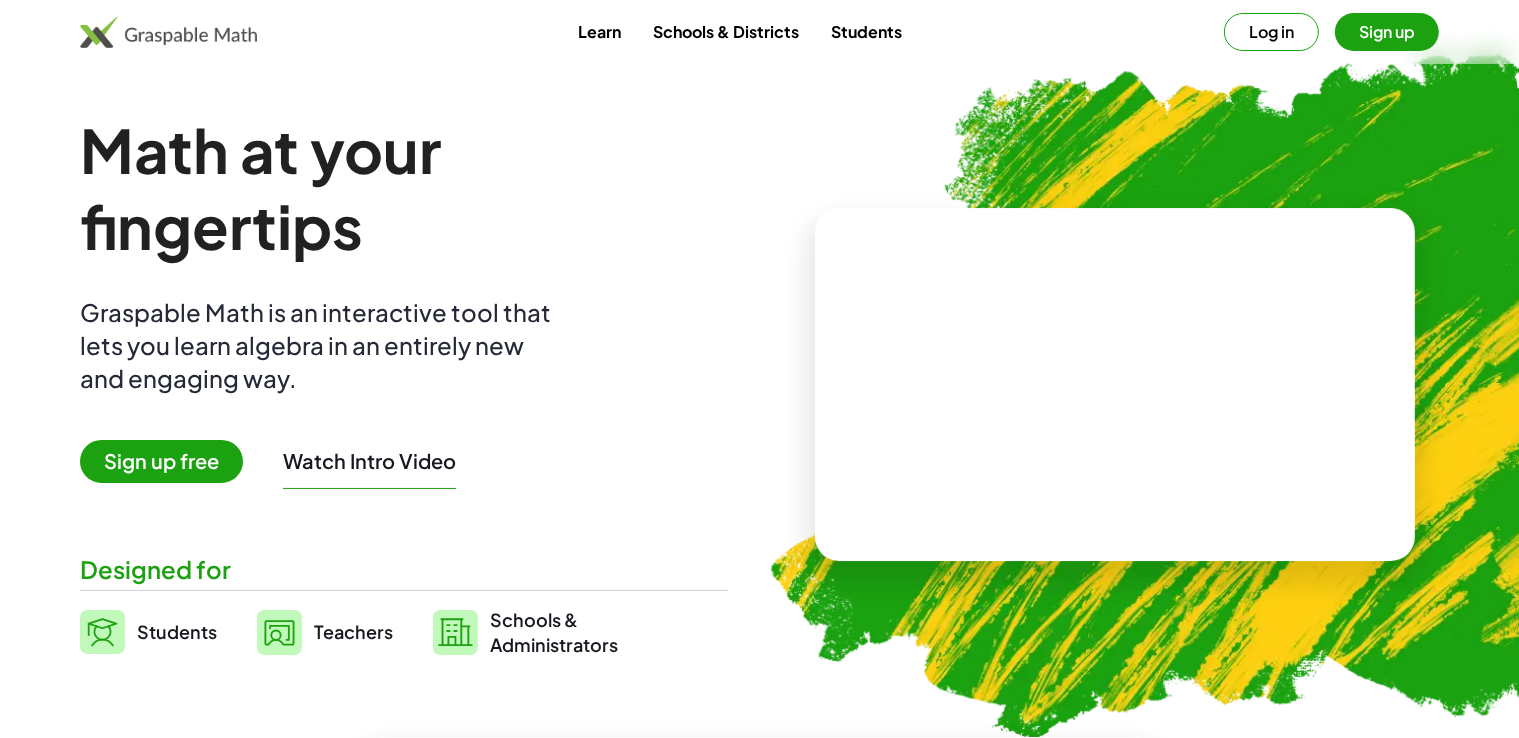 click on "Teachers" at bounding box center (353, 632) 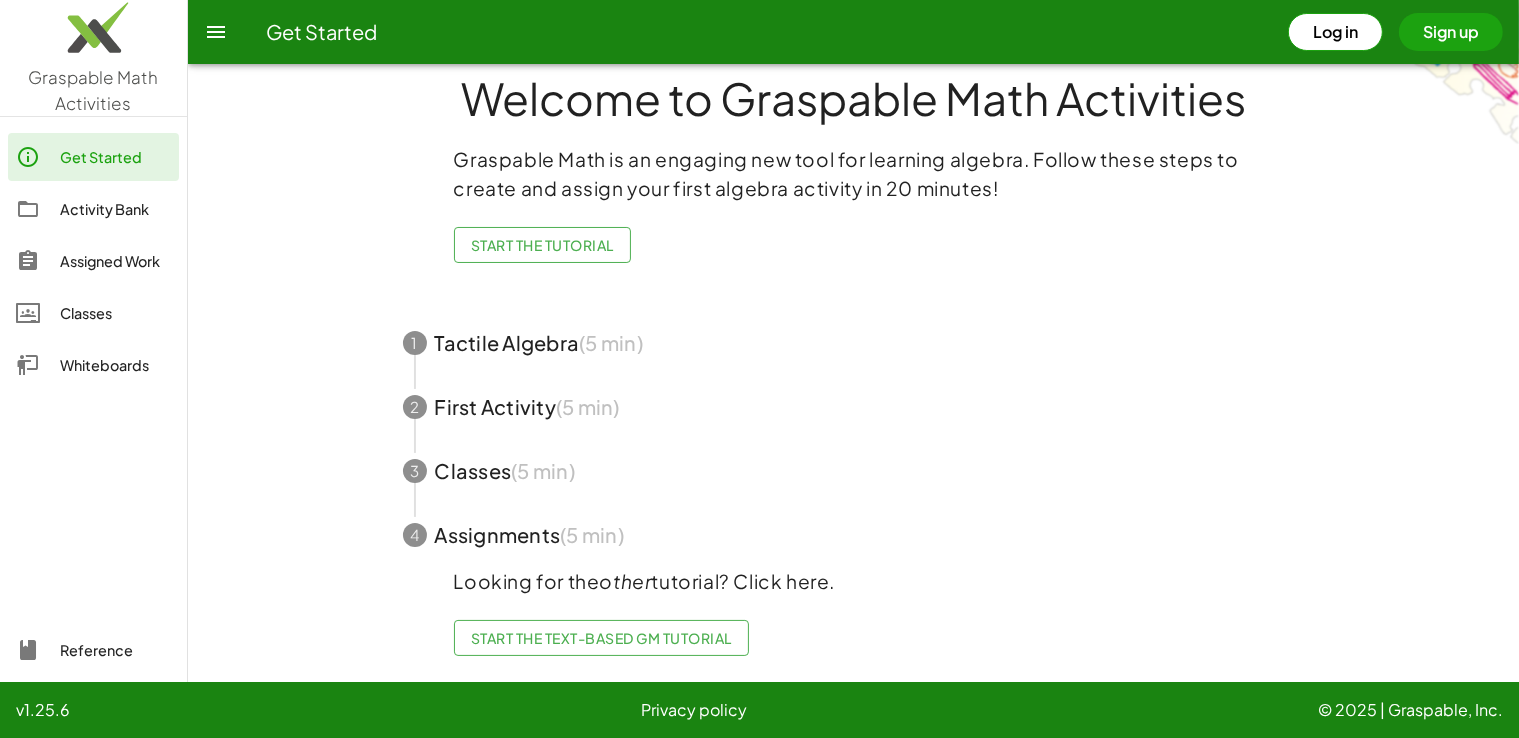 scroll, scrollTop: 34, scrollLeft: 0, axis: vertical 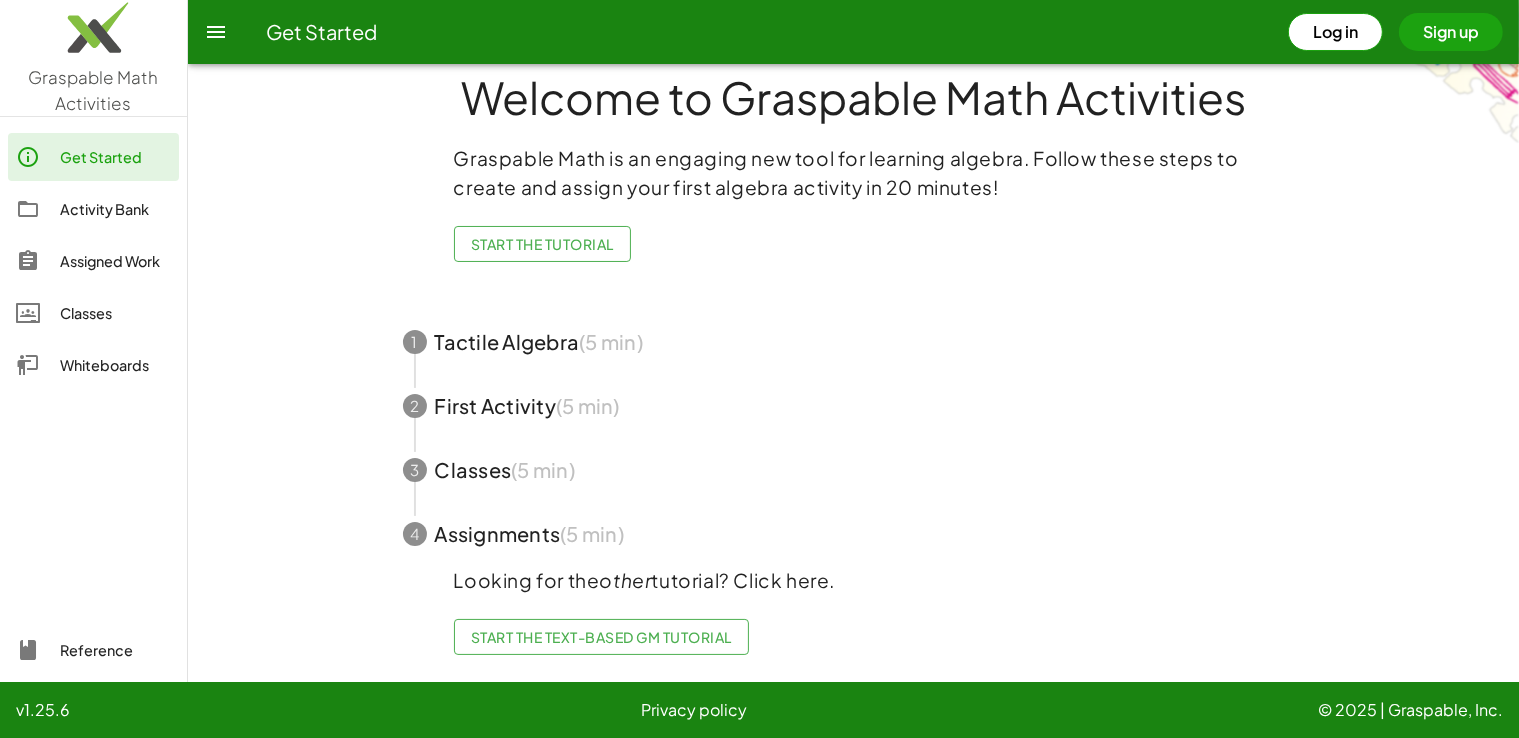 click at bounding box center (854, 342) 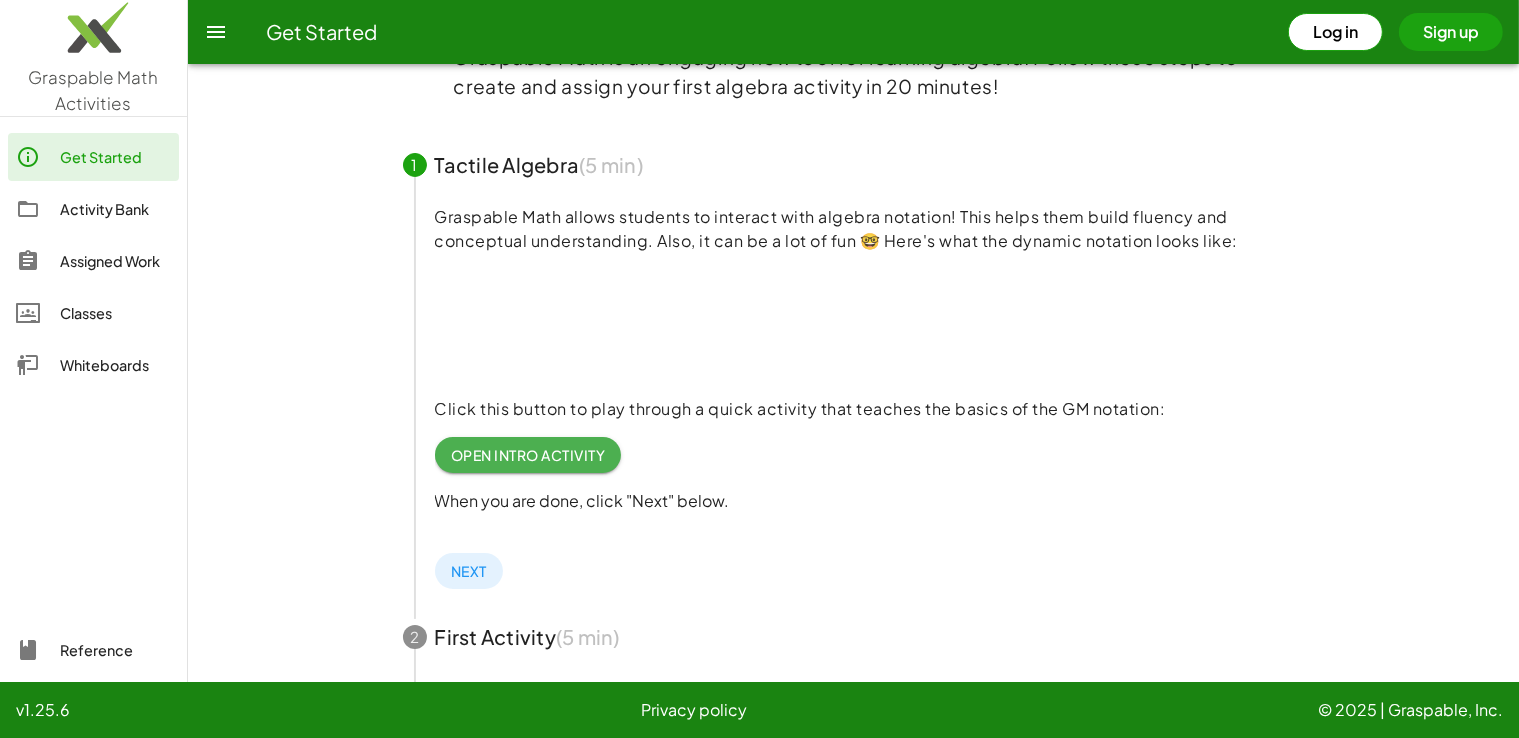 scroll, scrollTop: 0, scrollLeft: 0, axis: both 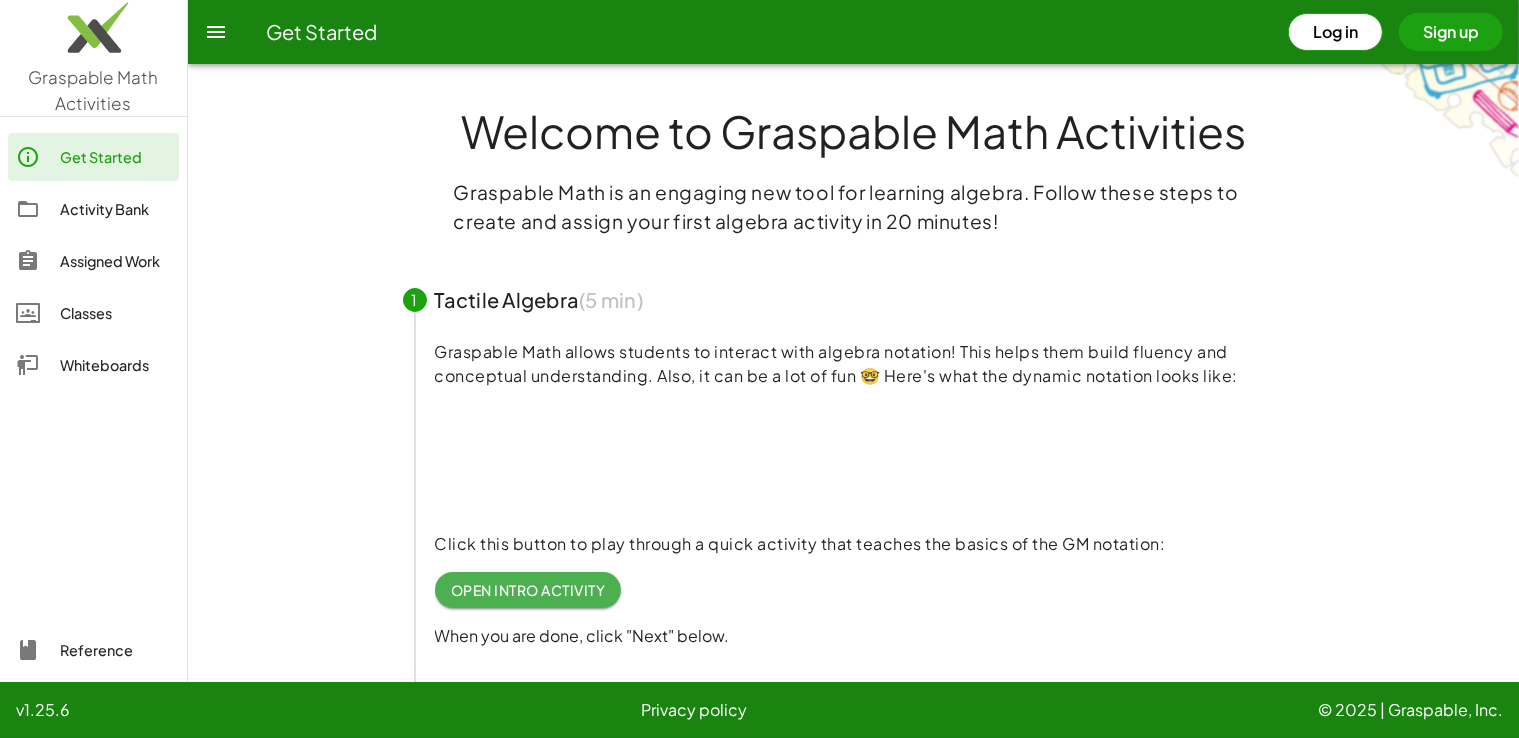 click at bounding box center (585, 459) 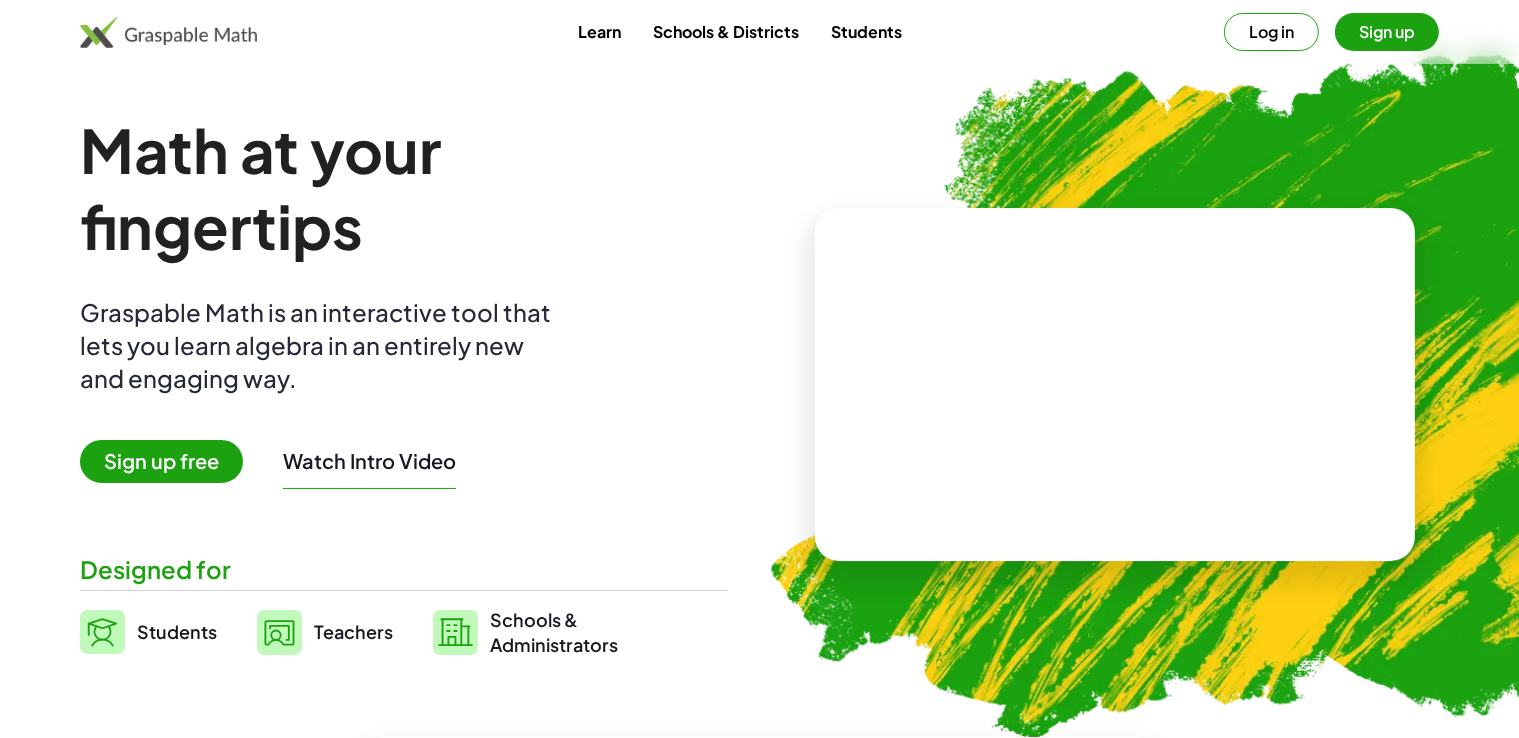 click at bounding box center [1115, 385] 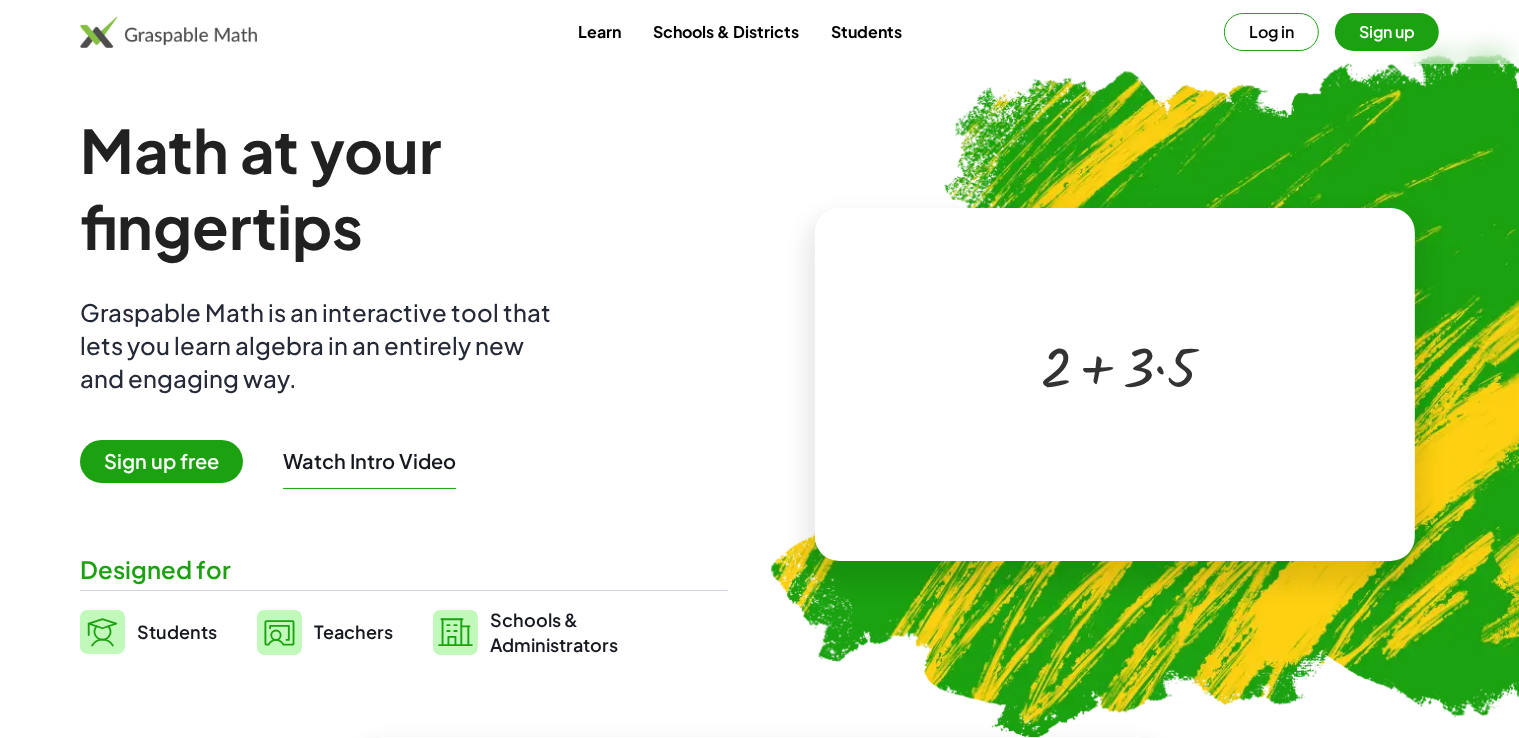 click at bounding box center (1119, 365) 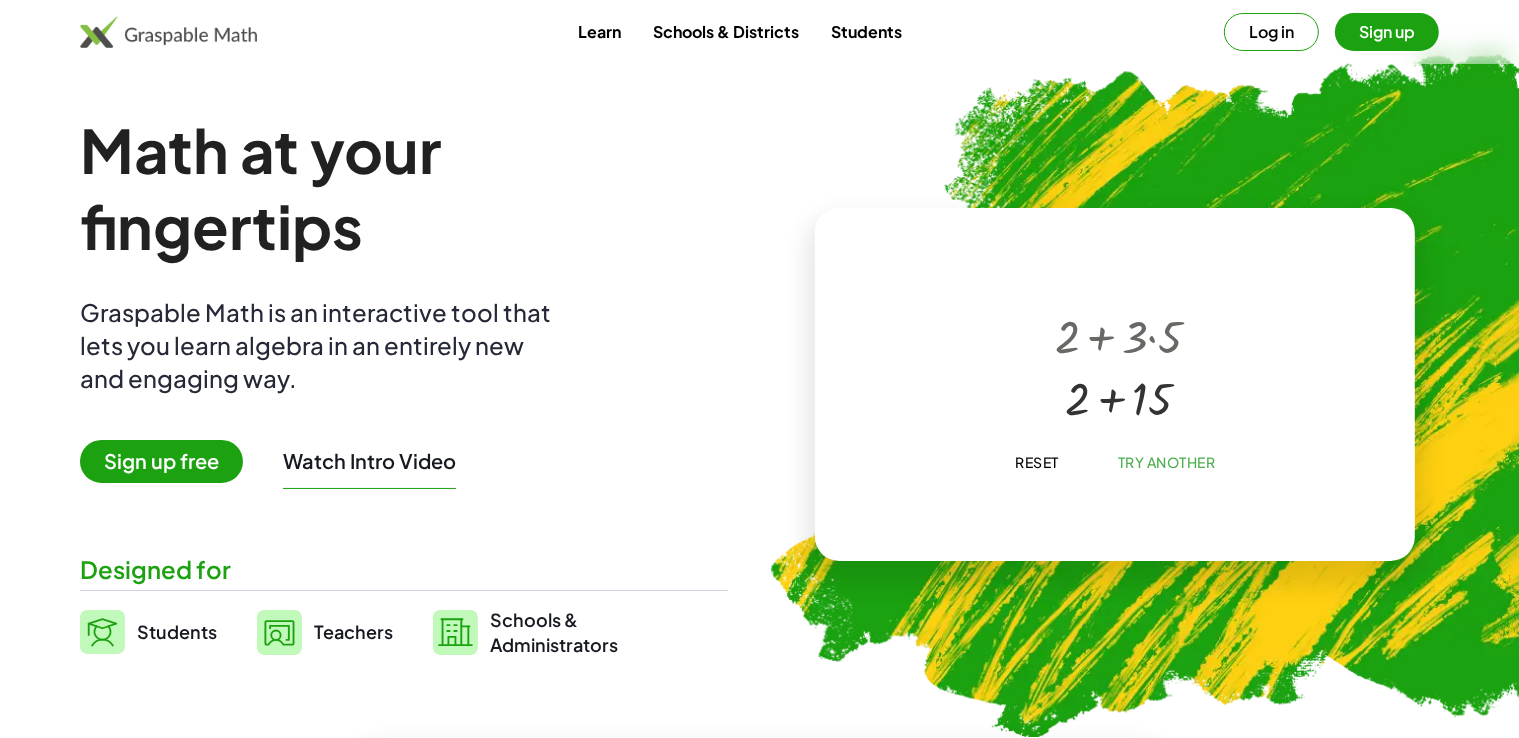 click at bounding box center (1118, 396) 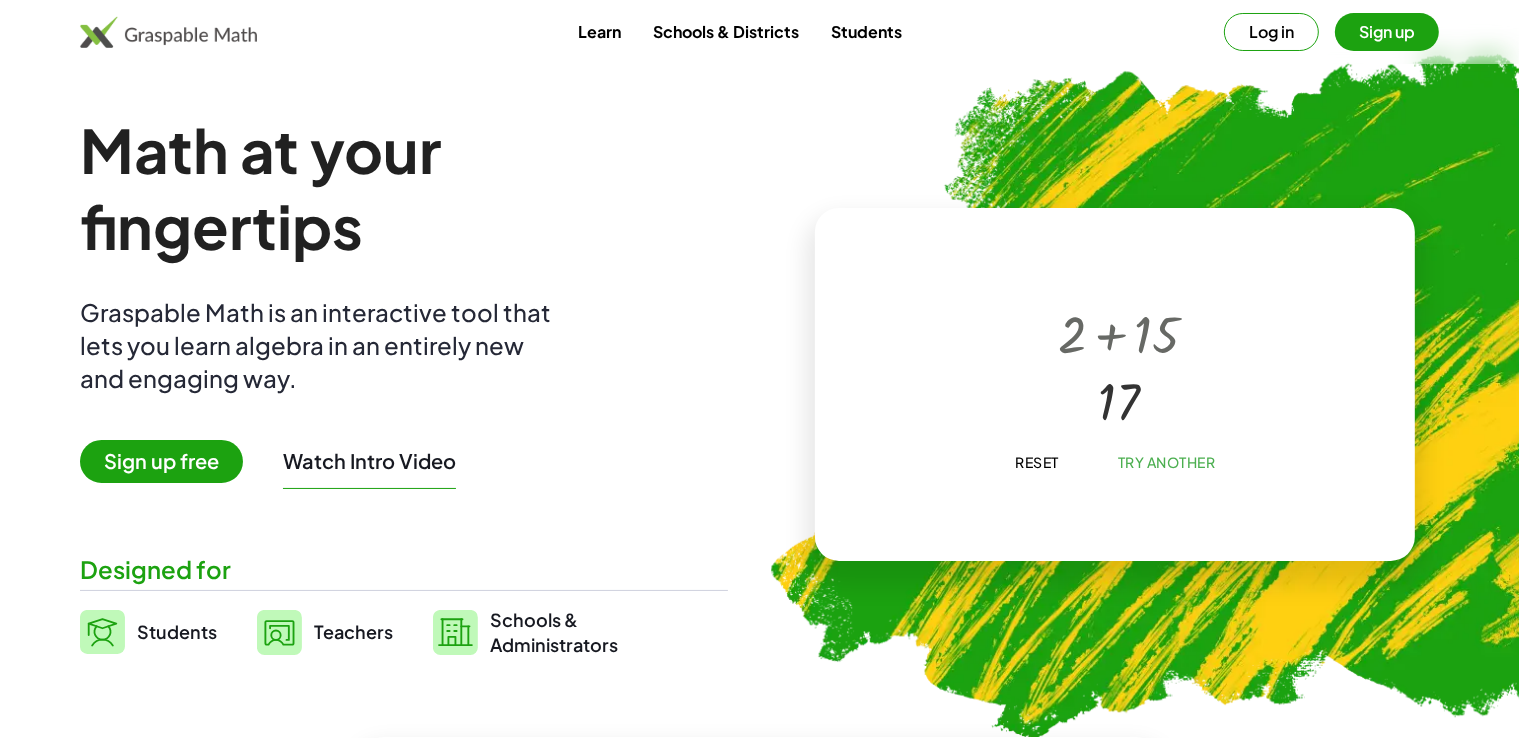 click on "Learn" at bounding box center [599, 31] 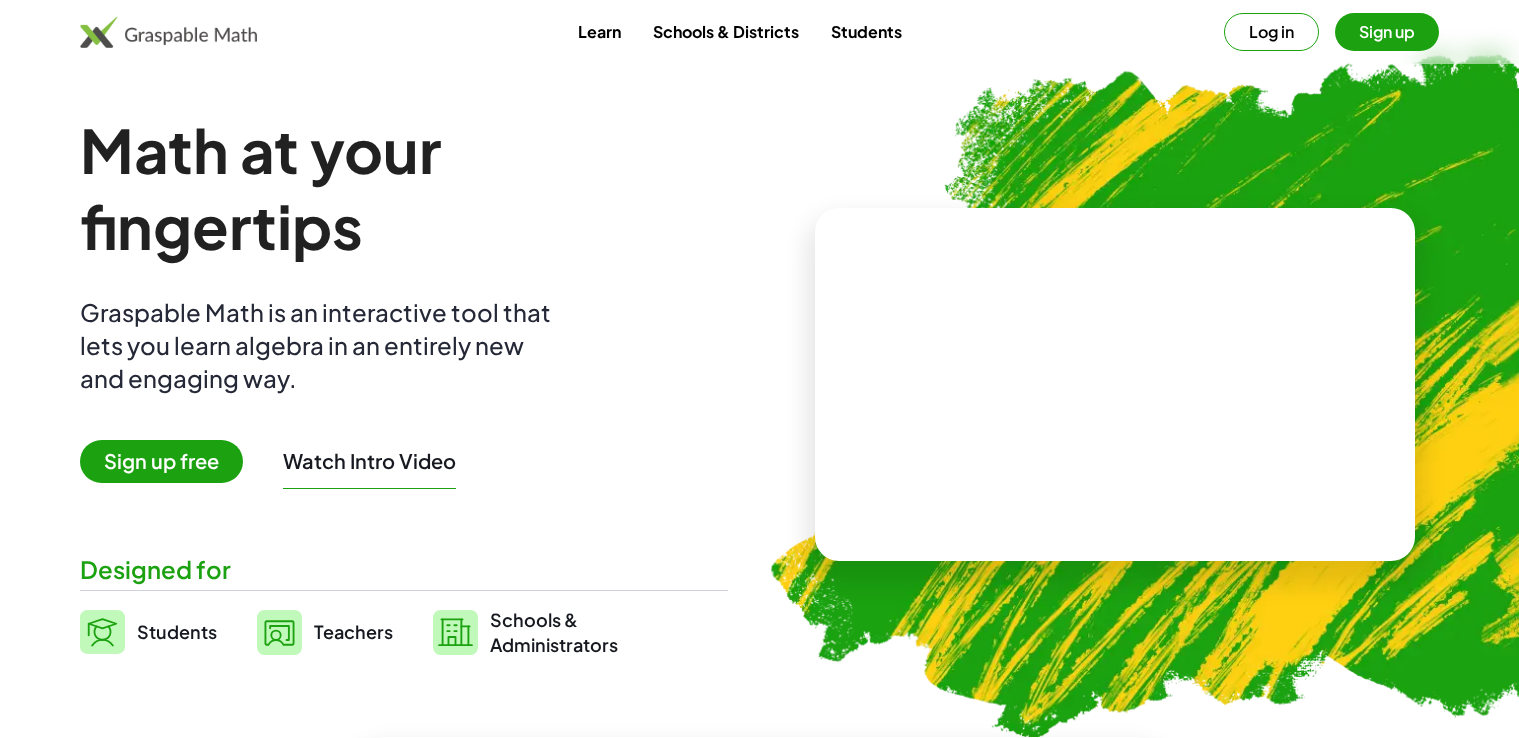 scroll, scrollTop: 0, scrollLeft: 0, axis: both 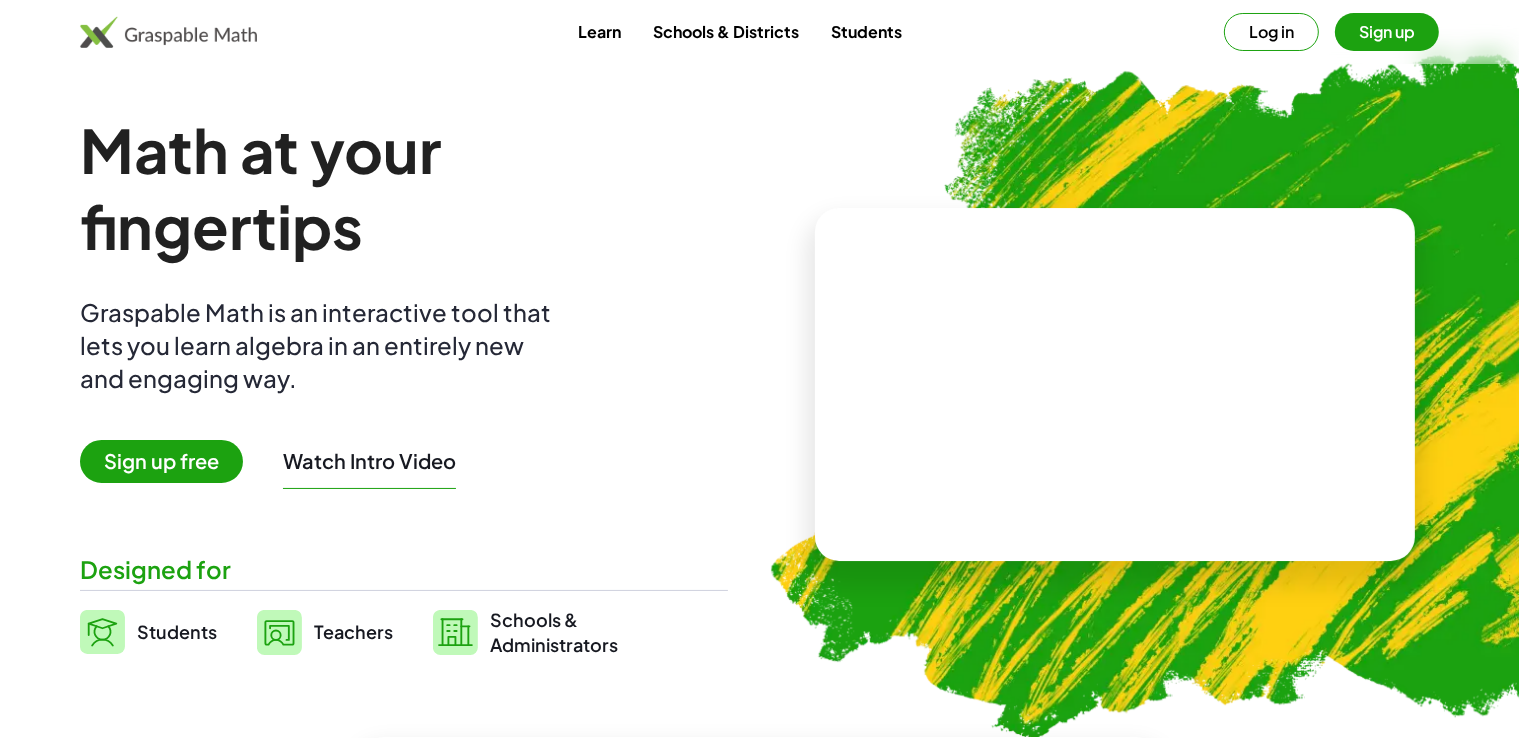 click on "Sign up" at bounding box center (1387, 32) 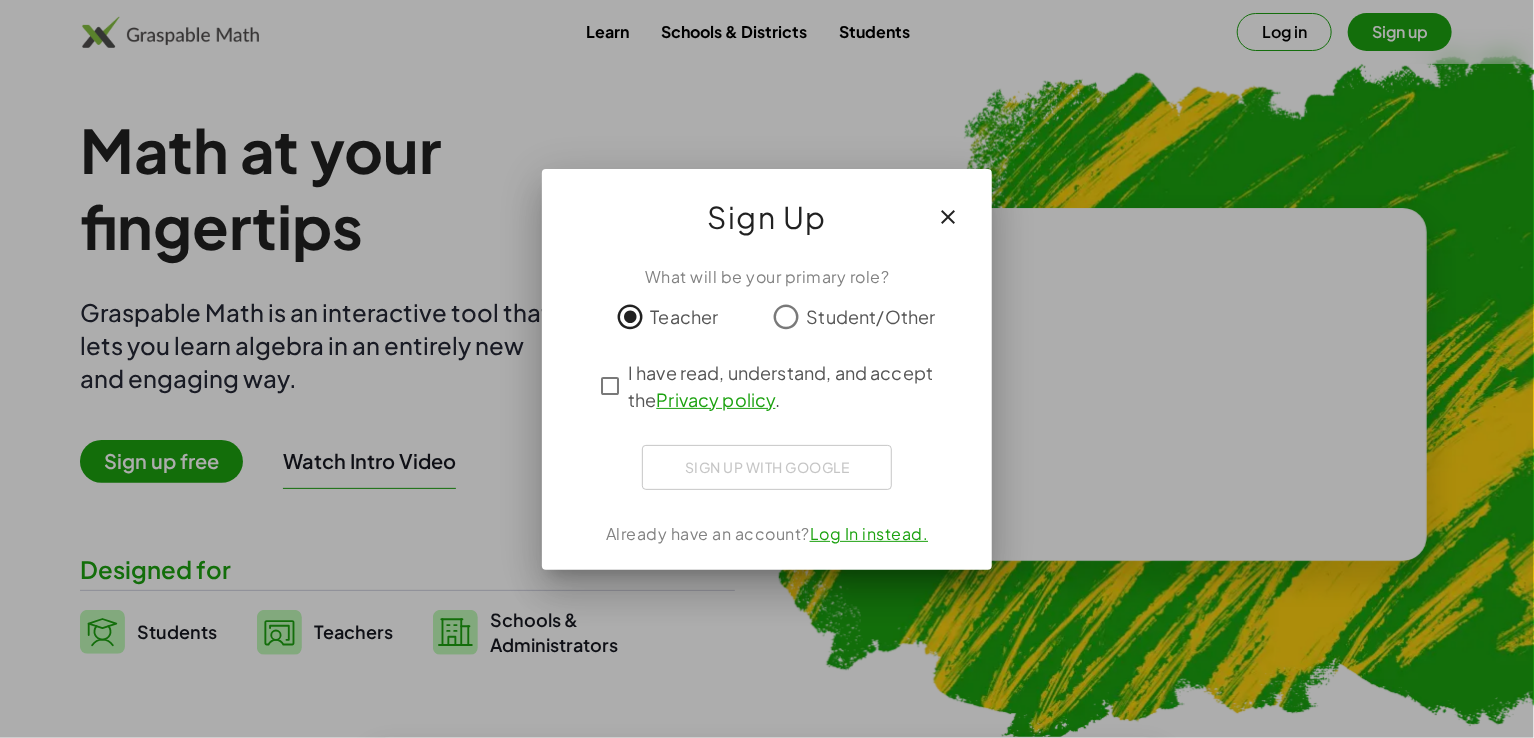 drag, startPoint x: 944, startPoint y: 214, endPoint x: 930, endPoint y: 216, distance: 14.142136 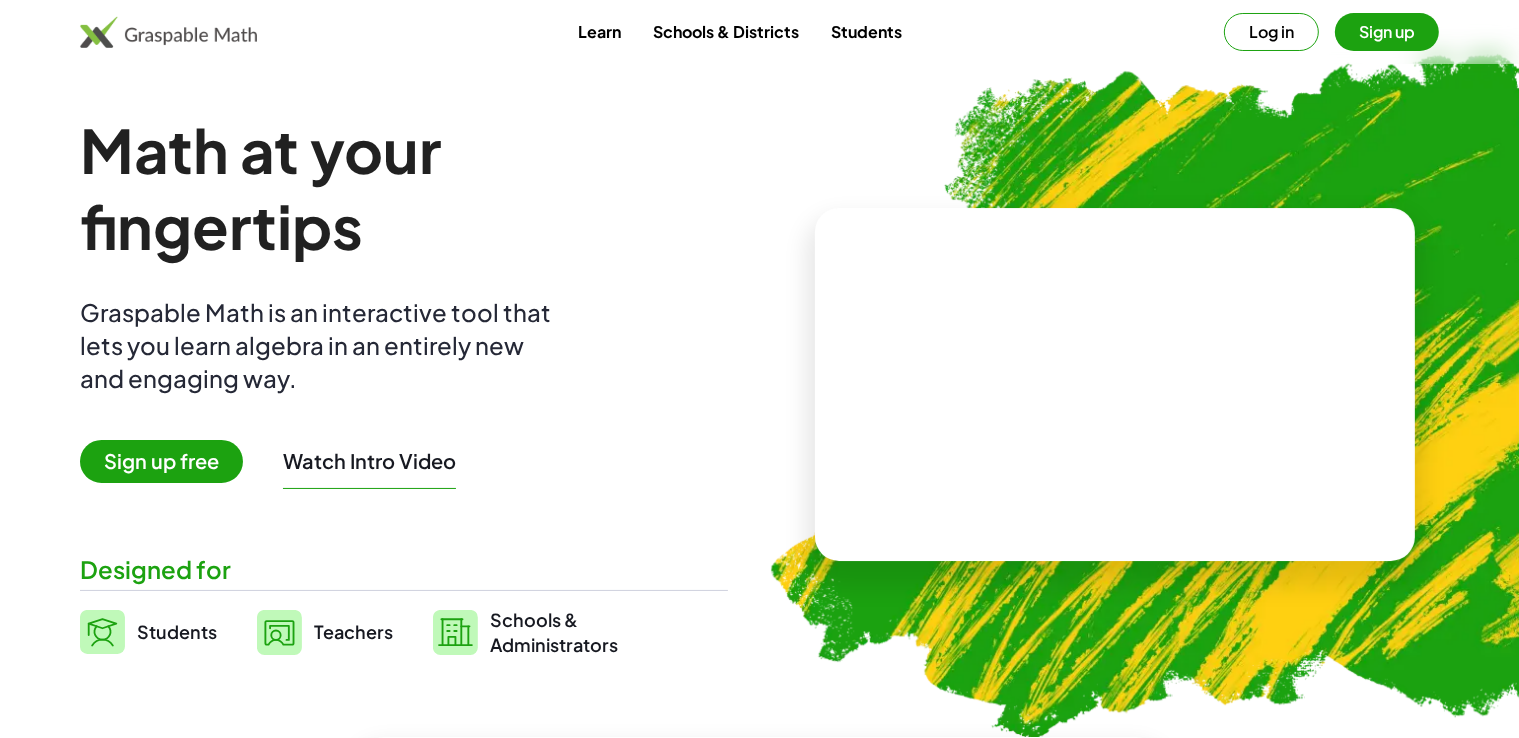 scroll, scrollTop: 133, scrollLeft: 0, axis: vertical 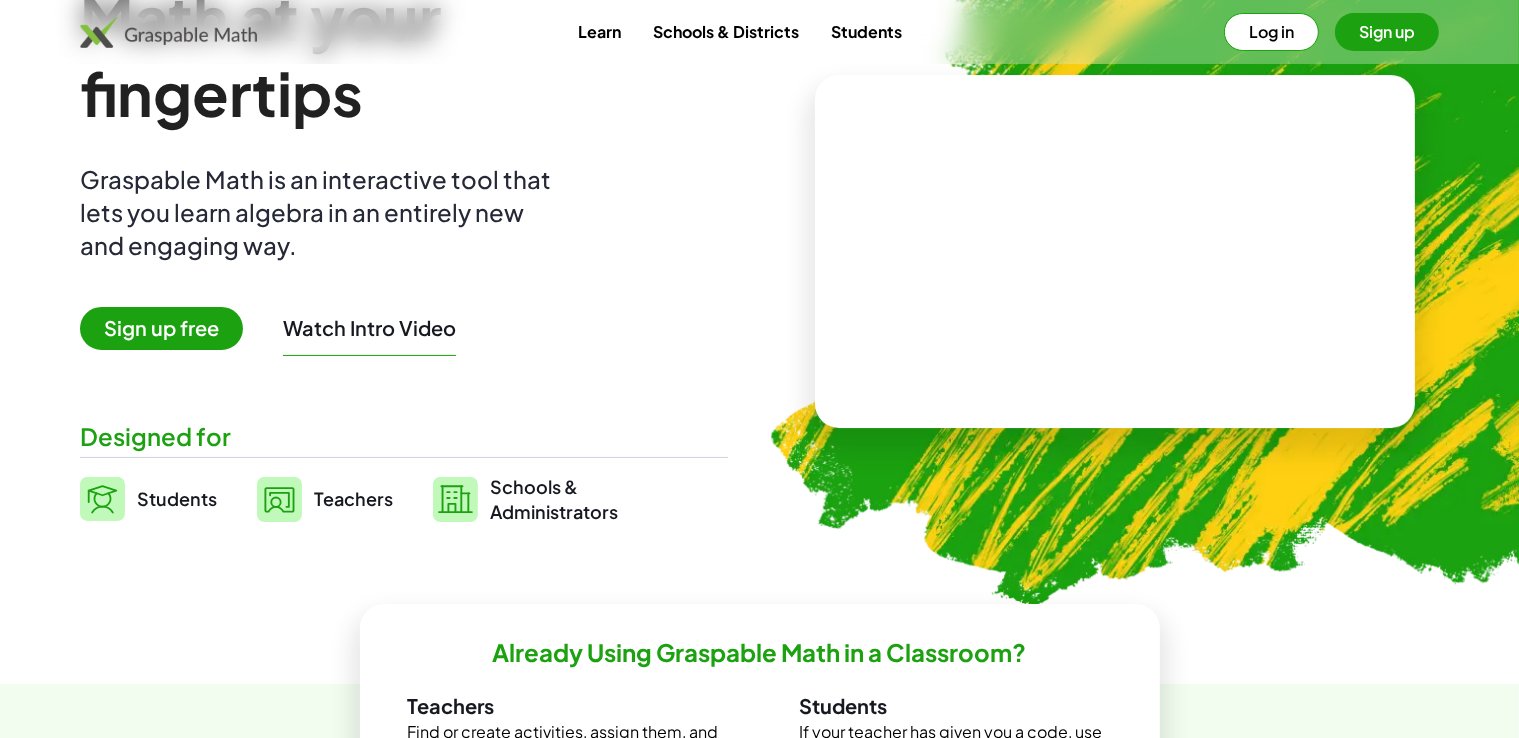 click on "Watch Intro Video" at bounding box center [369, 328] 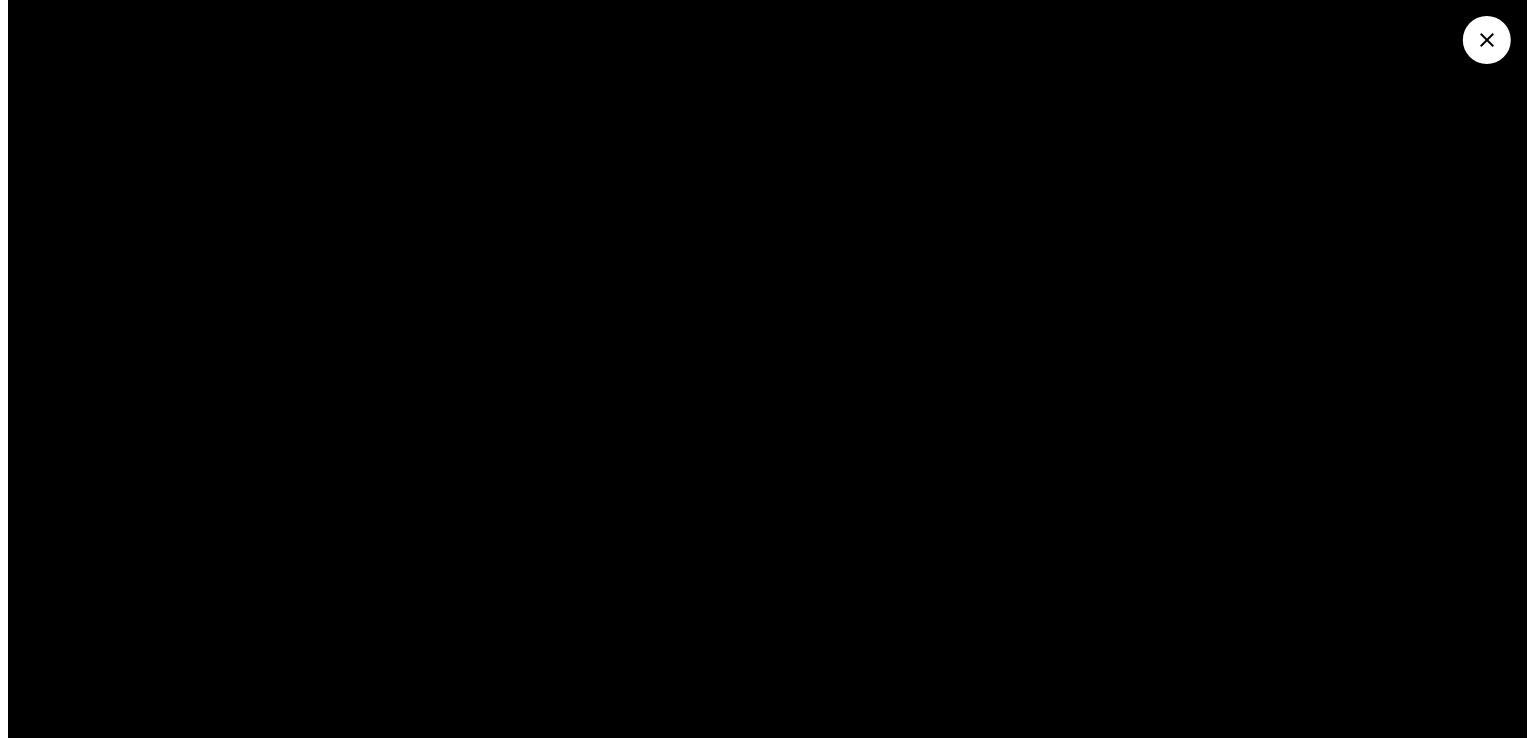 scroll, scrollTop: 0, scrollLeft: 0, axis: both 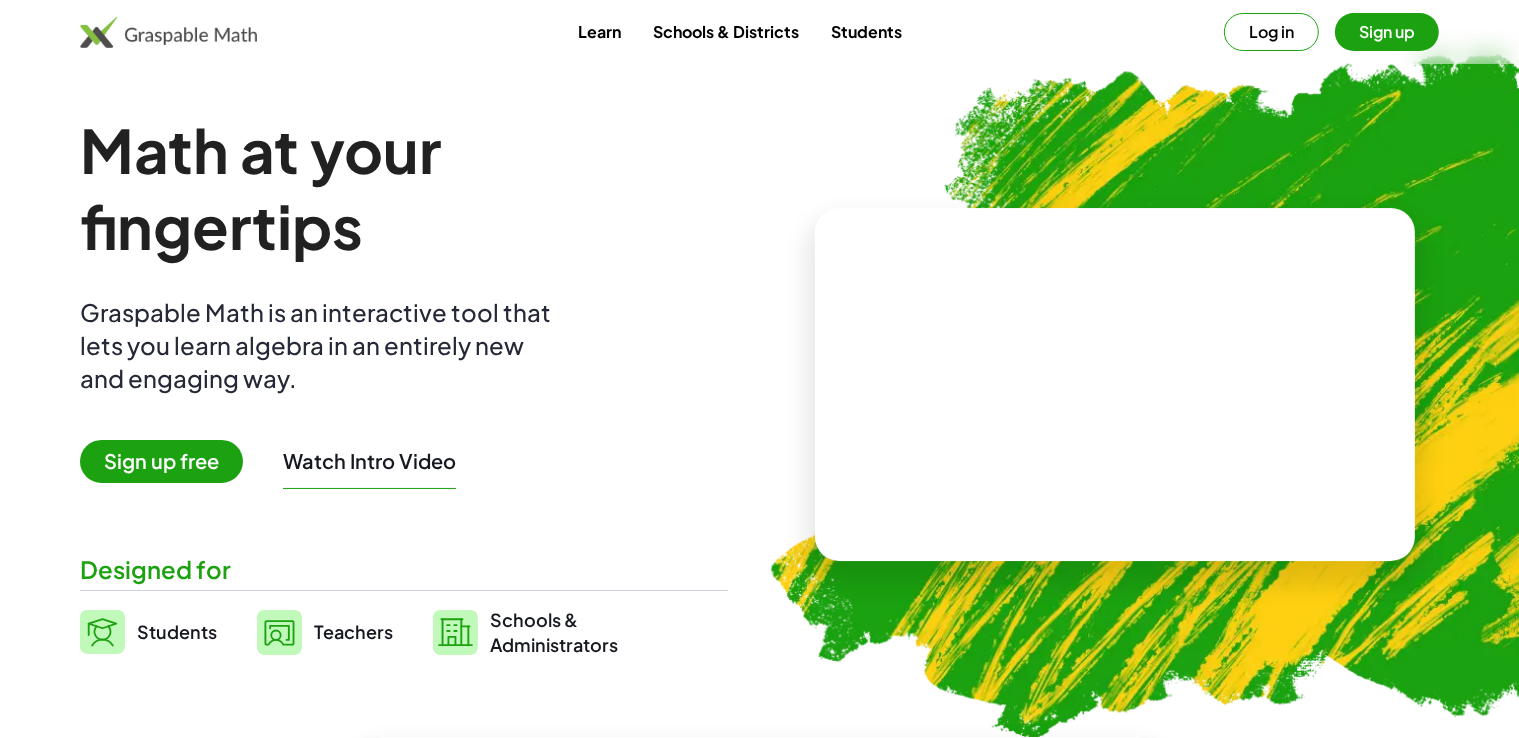 click on "Teachers" at bounding box center (353, 632) 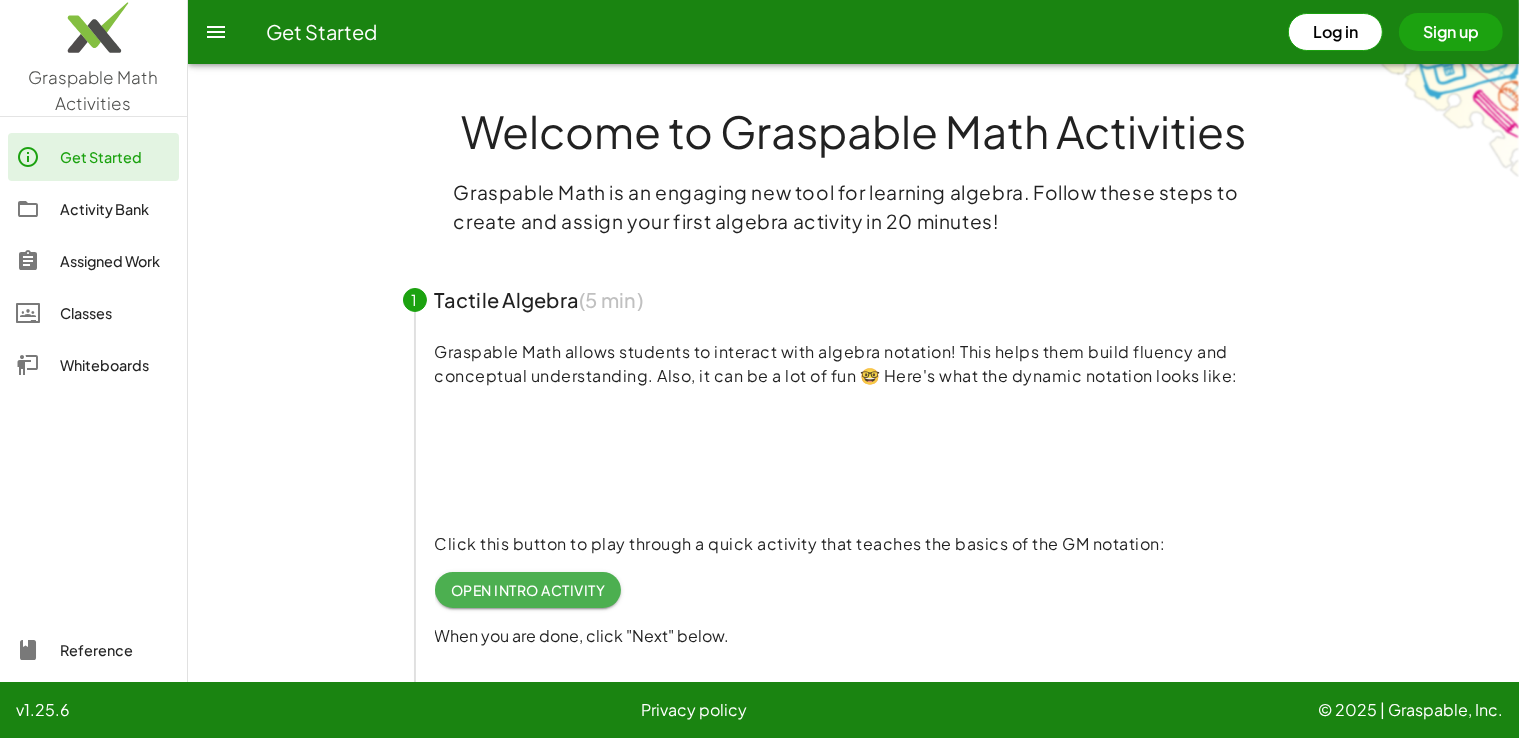 click at bounding box center [854, 300] 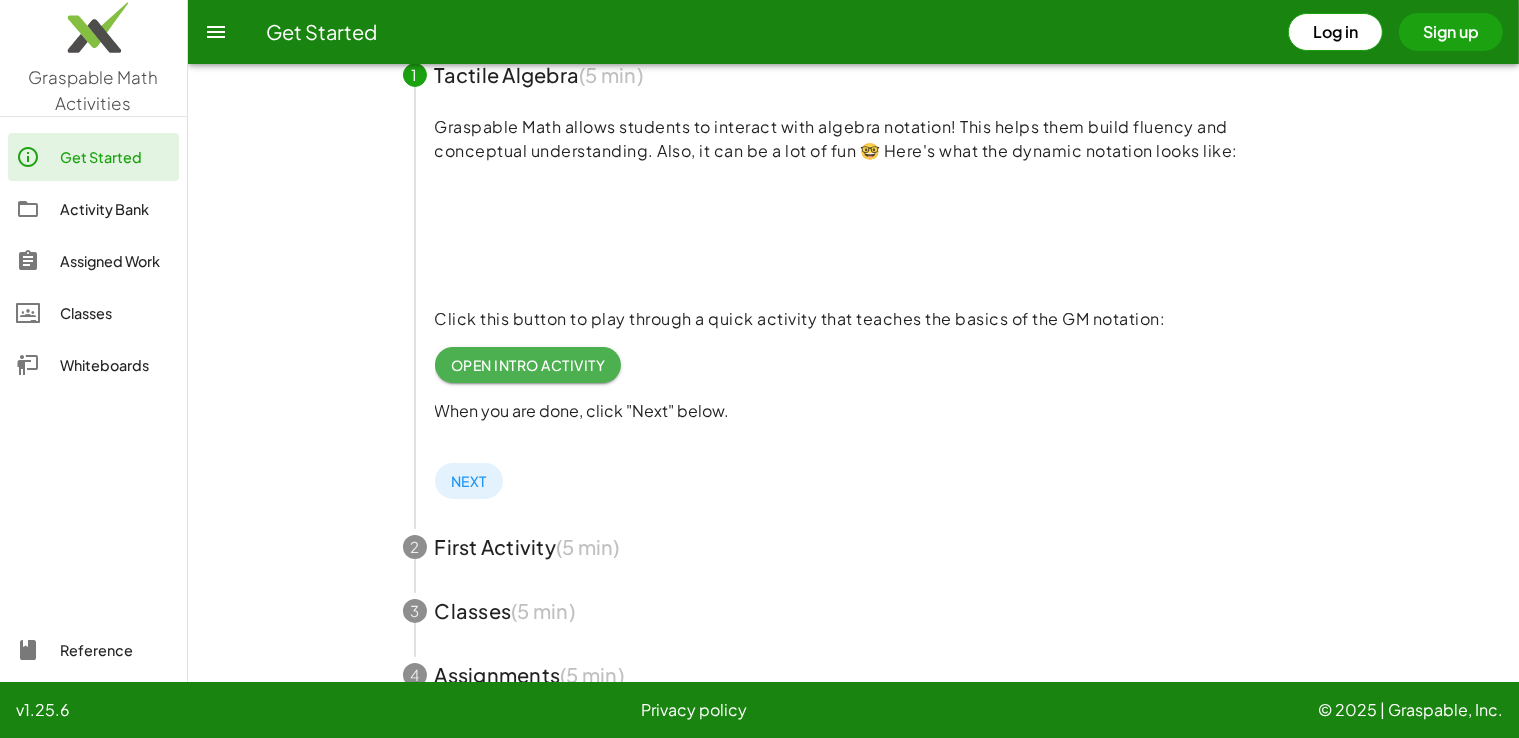 scroll, scrollTop: 366, scrollLeft: 0, axis: vertical 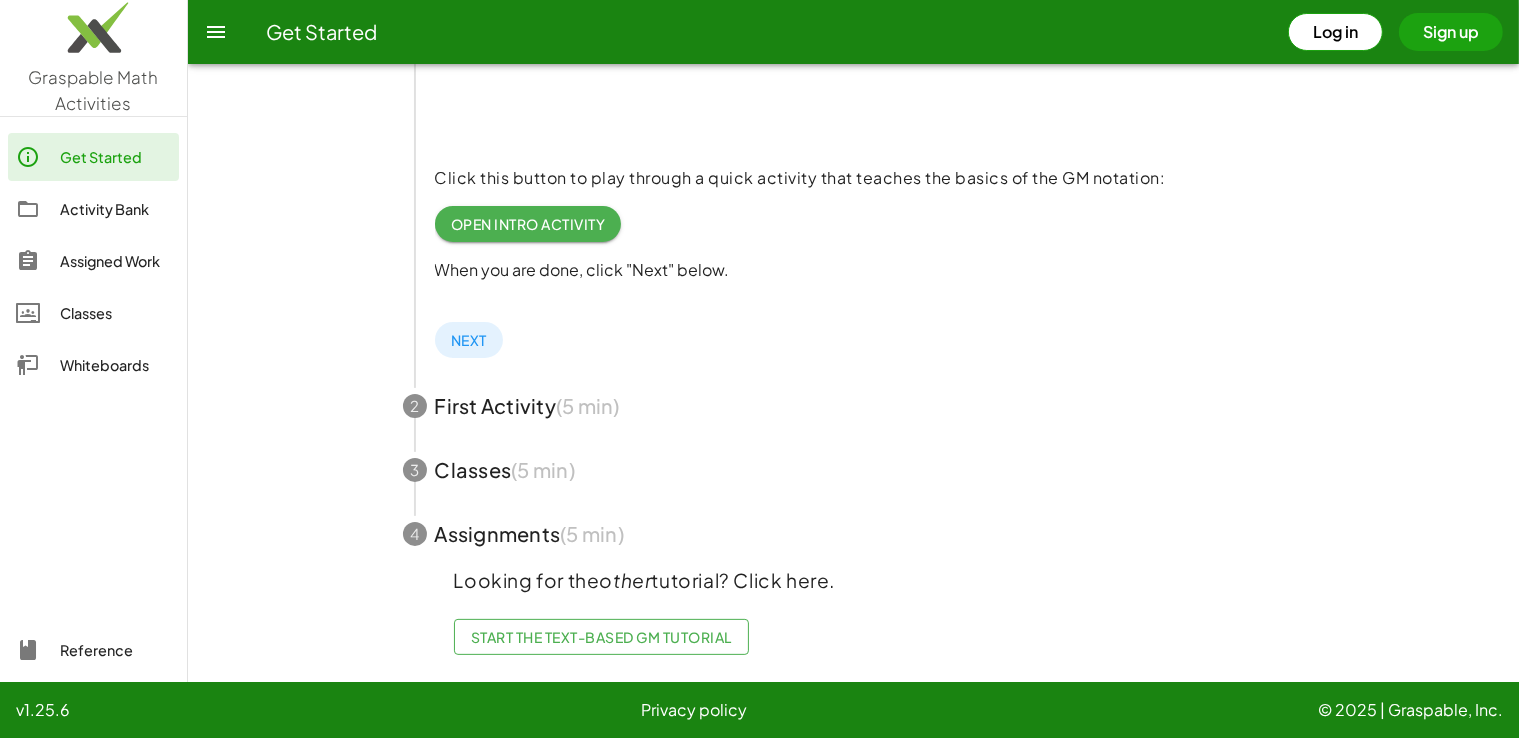 click on "Open Intro Activity" 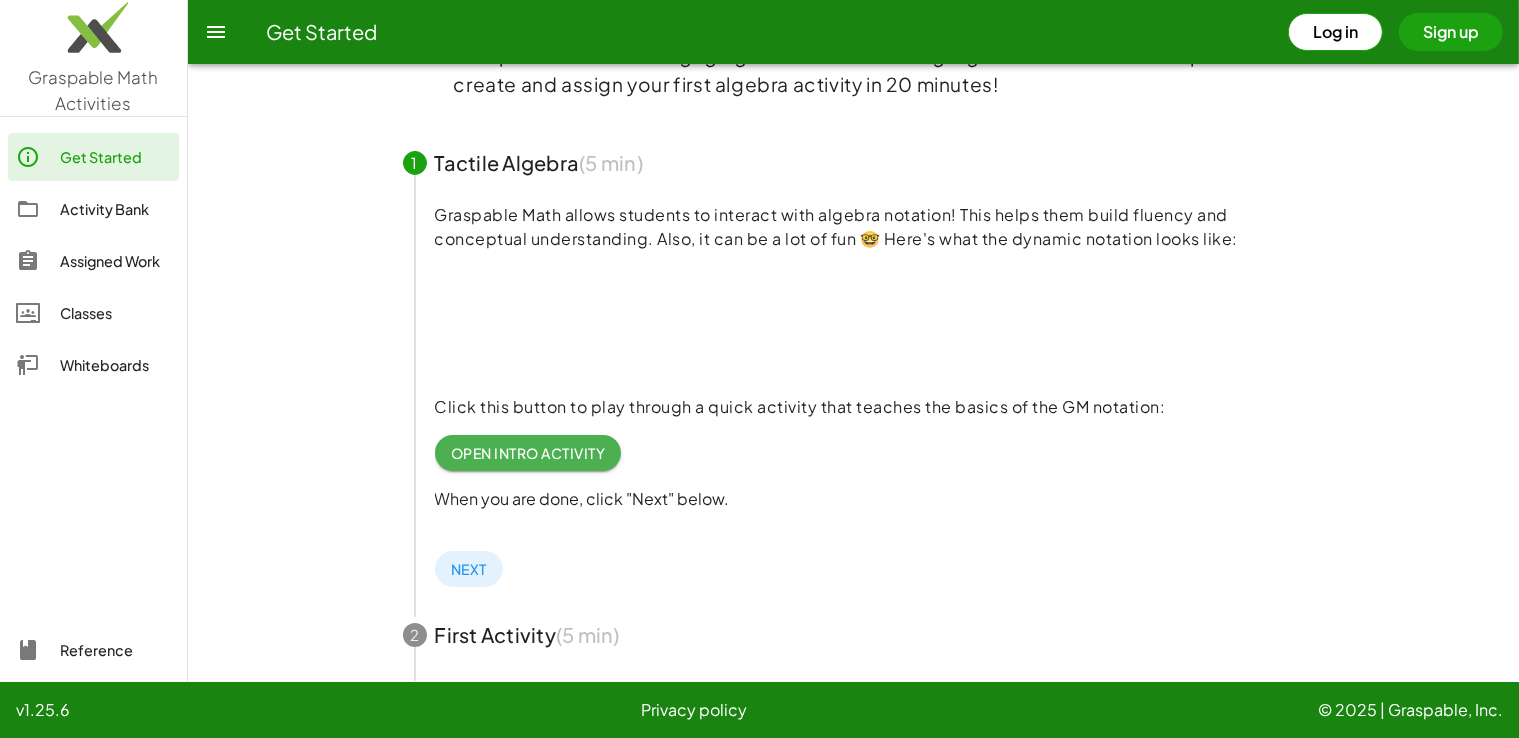 scroll, scrollTop: 0, scrollLeft: 0, axis: both 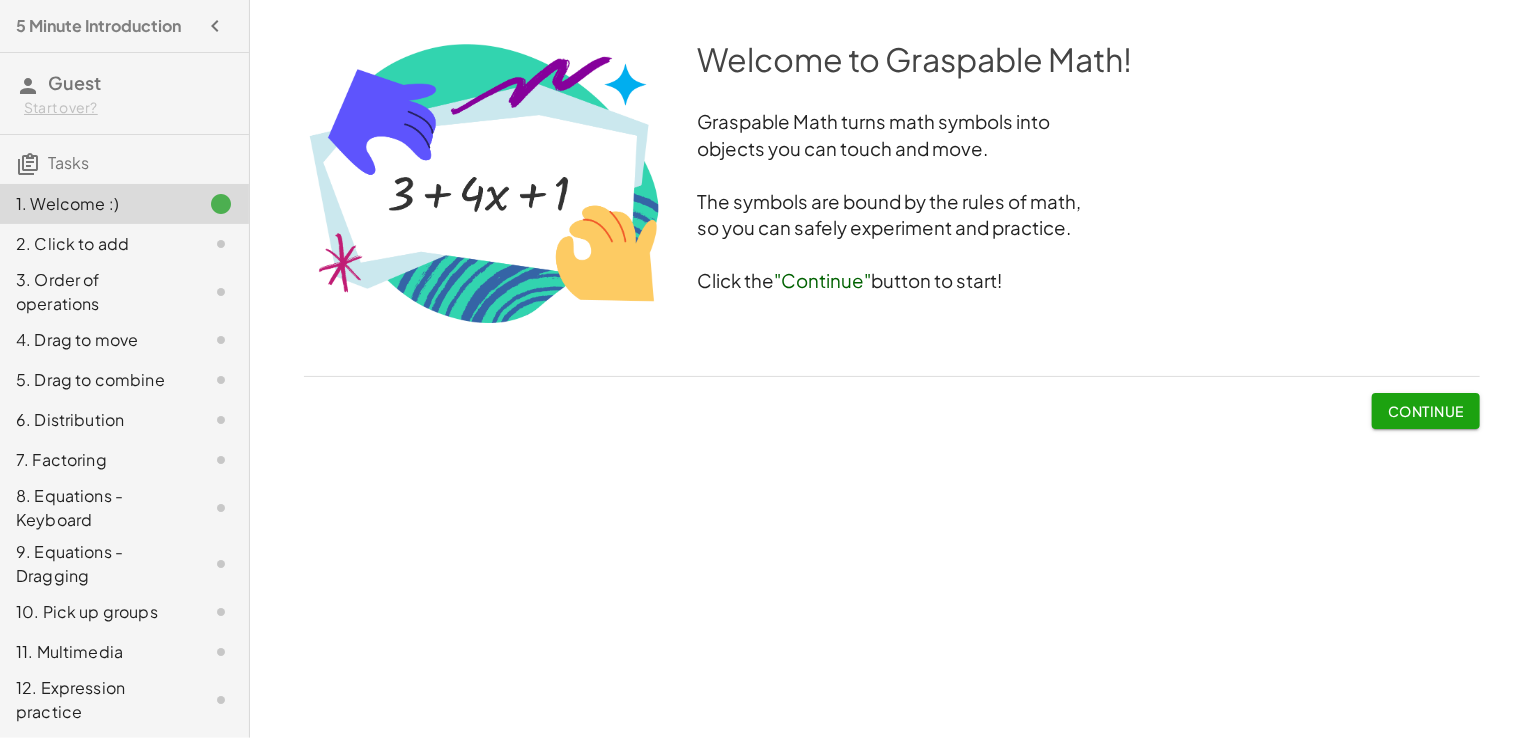 click on "Continue" 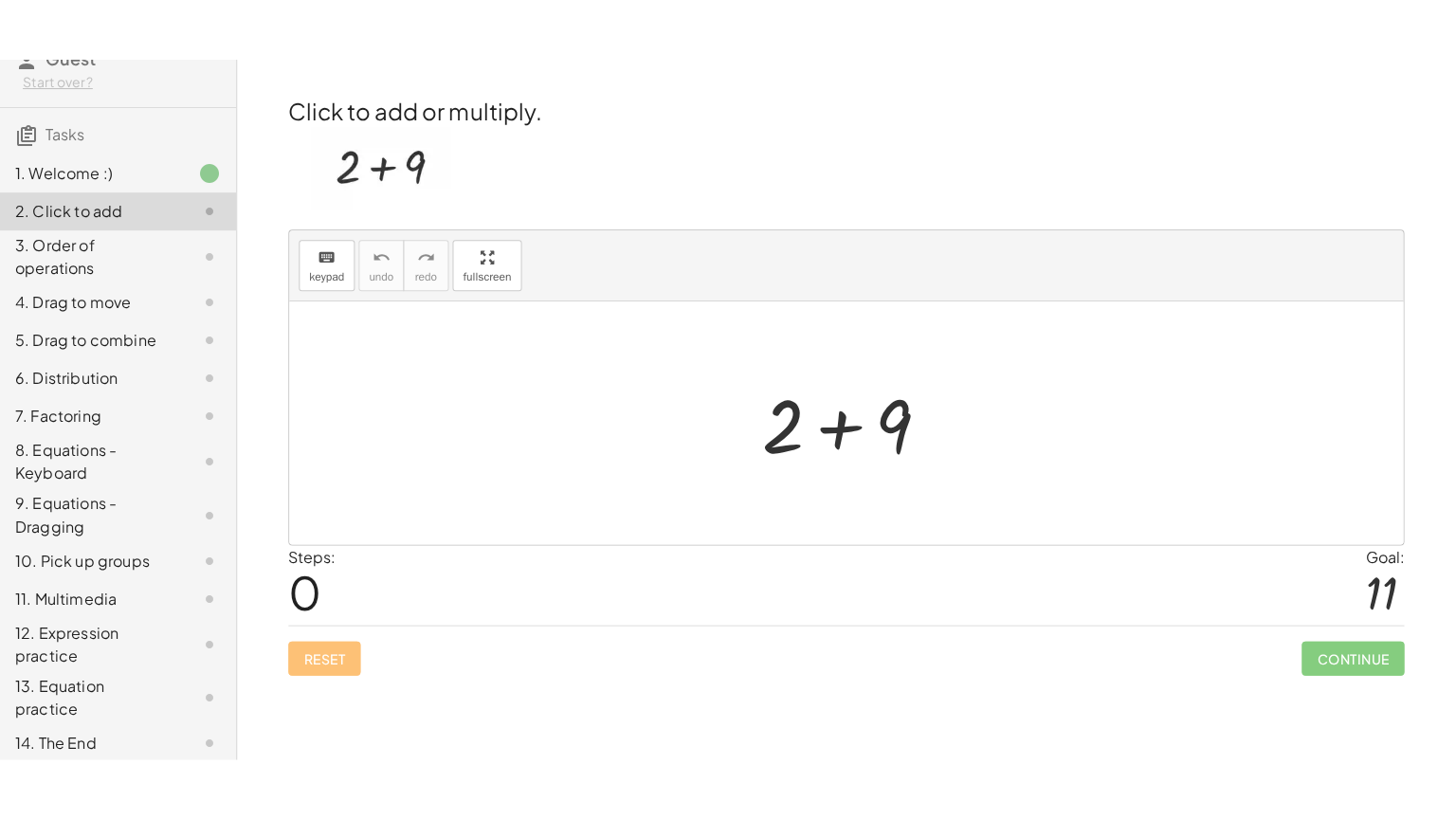 scroll, scrollTop: 115, scrollLeft: 0, axis: vertical 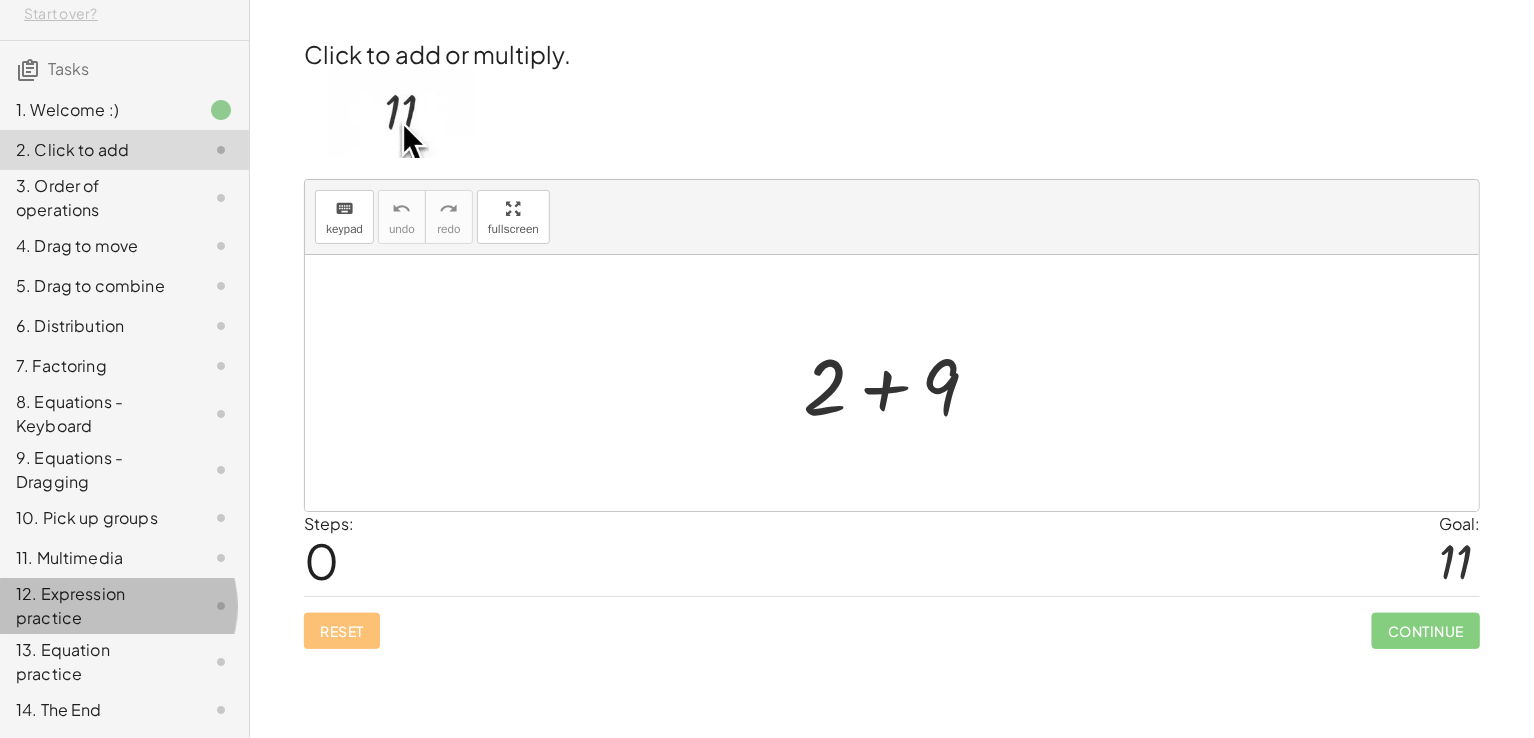 click on "12. Expression practice" 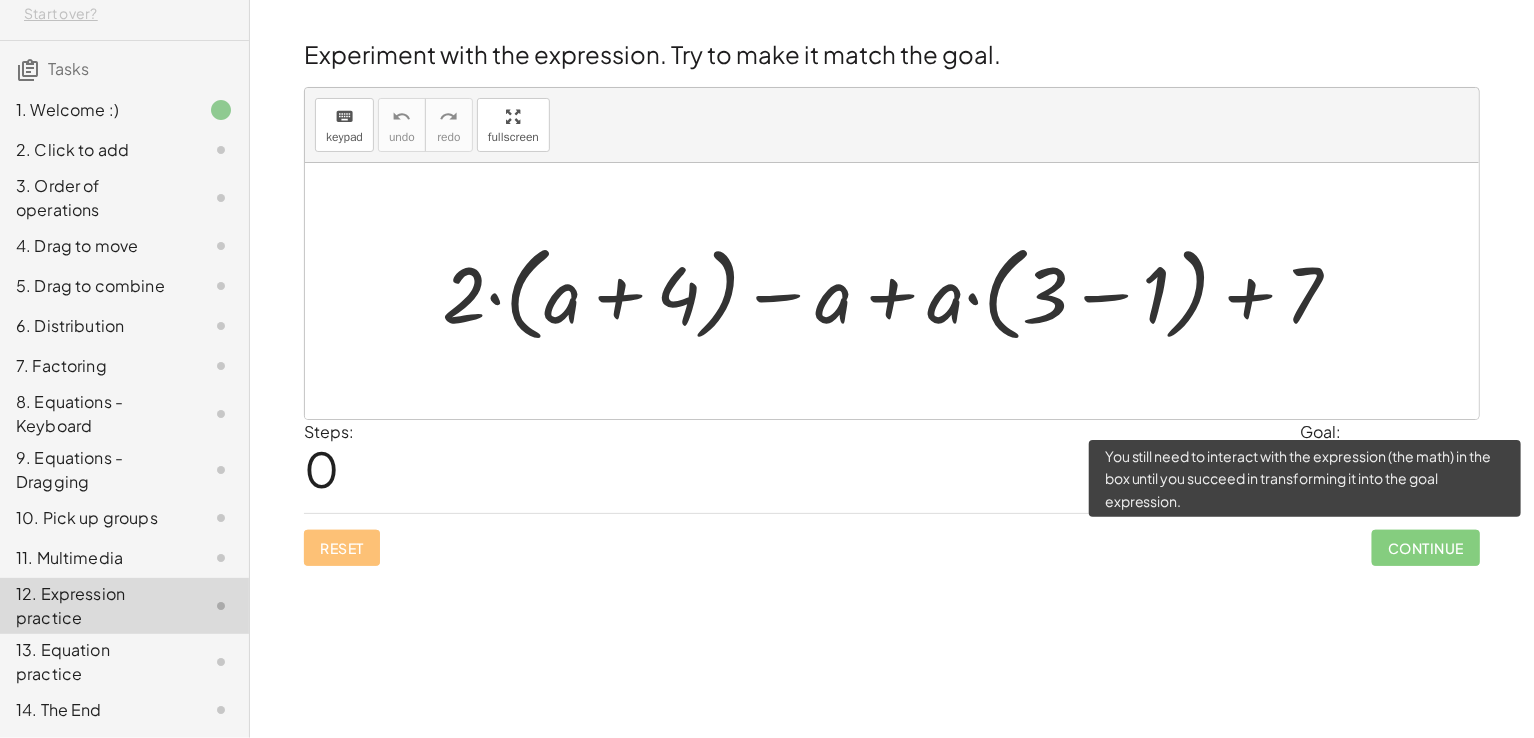 click on "Continue" 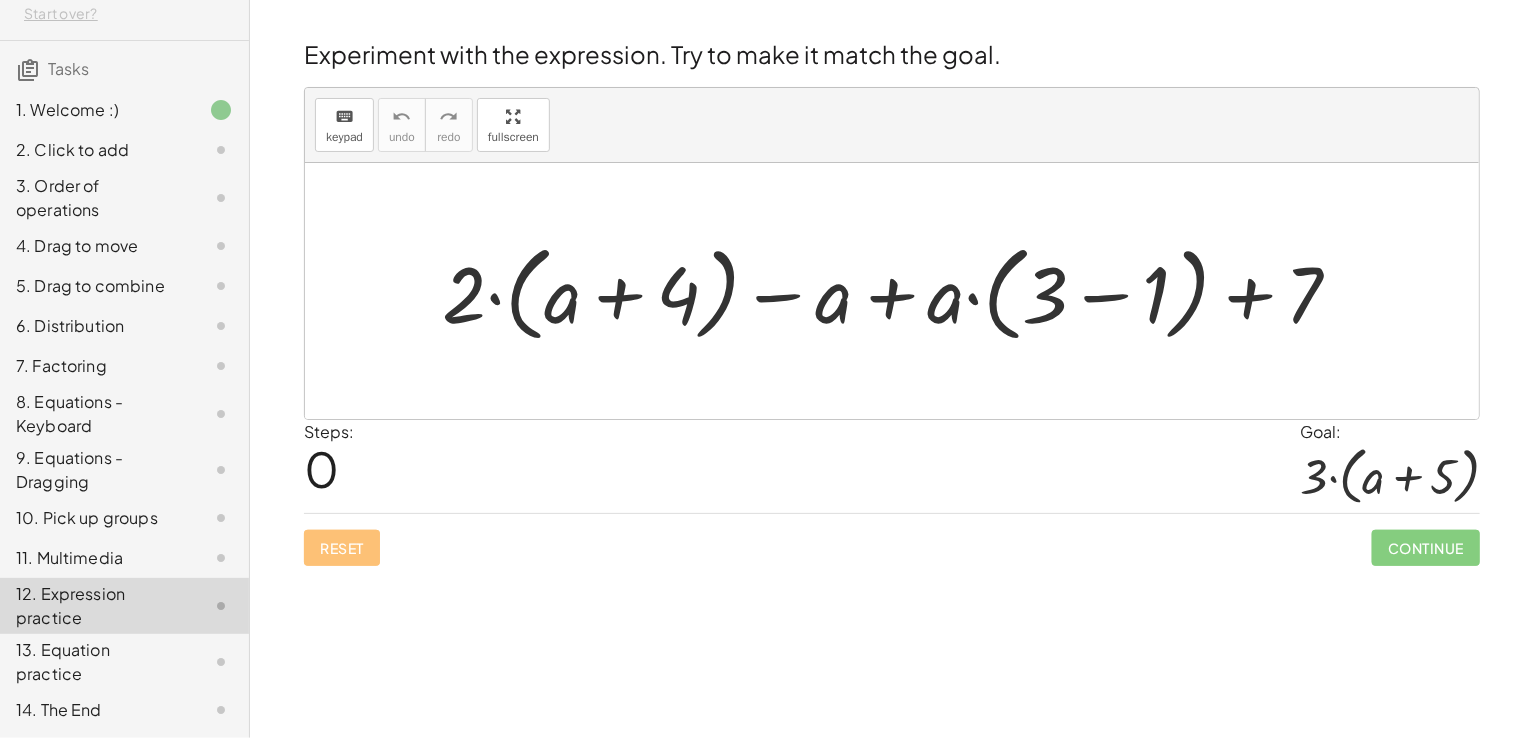 click on "Reset   Continue" at bounding box center [892, 539] 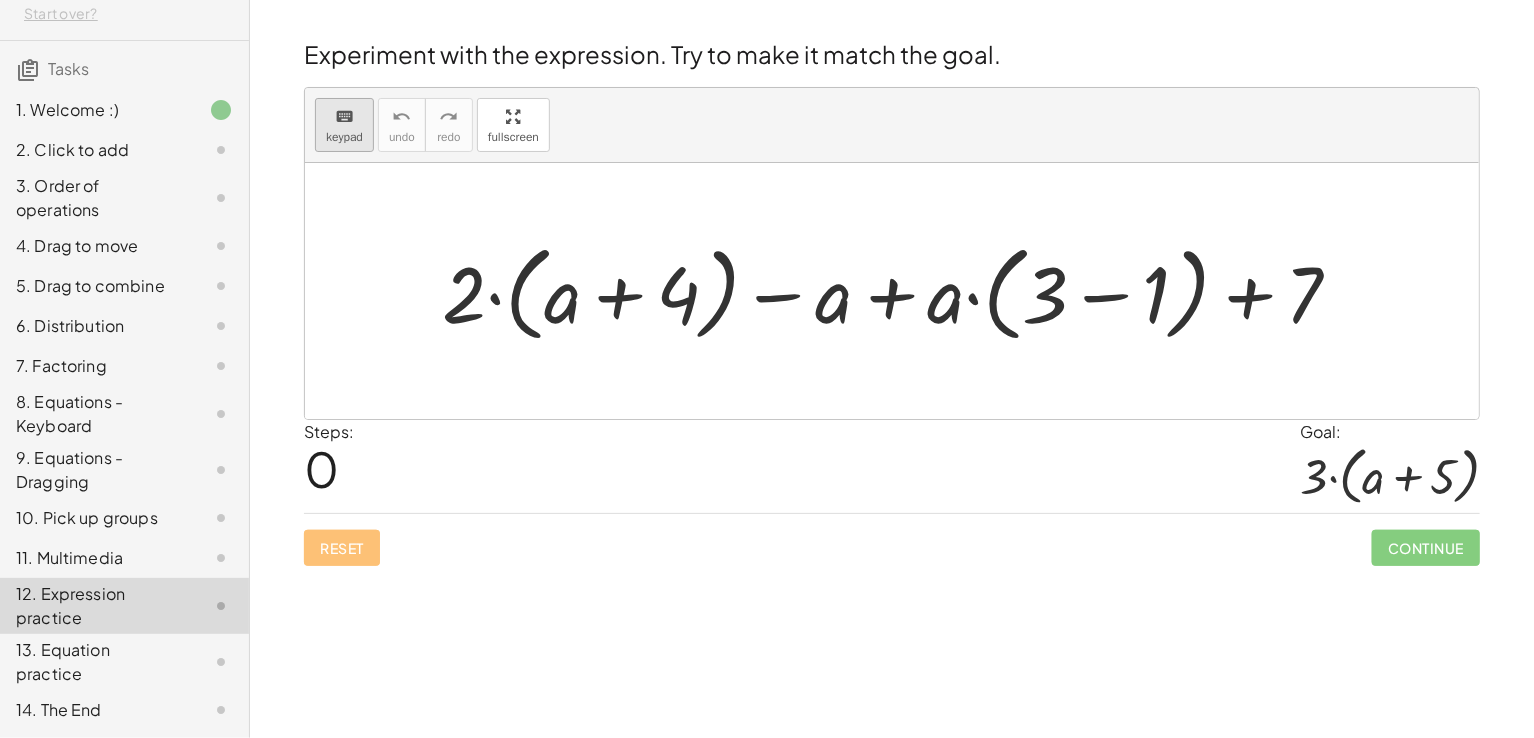 click on "keyboard" at bounding box center (344, 117) 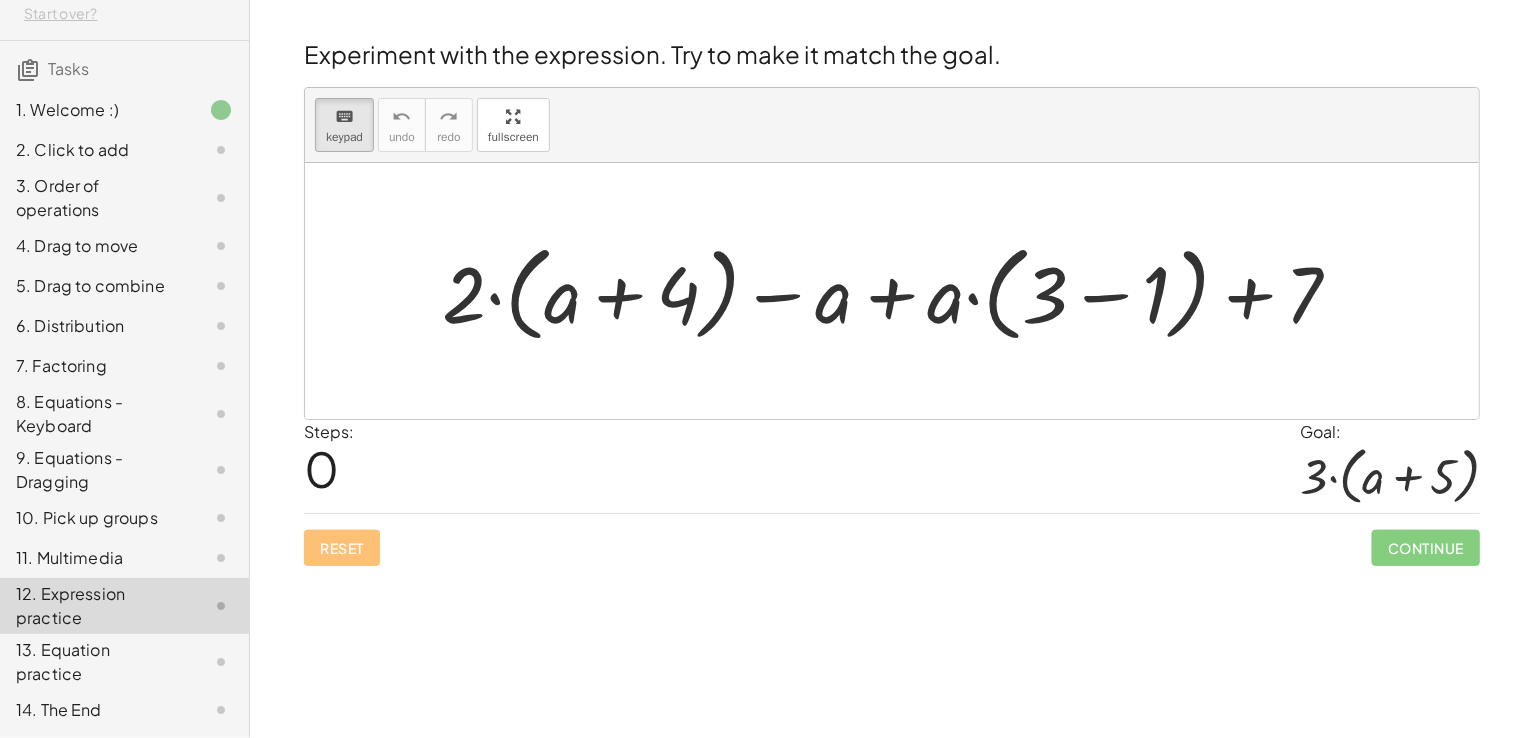 click at bounding box center (899, 291) 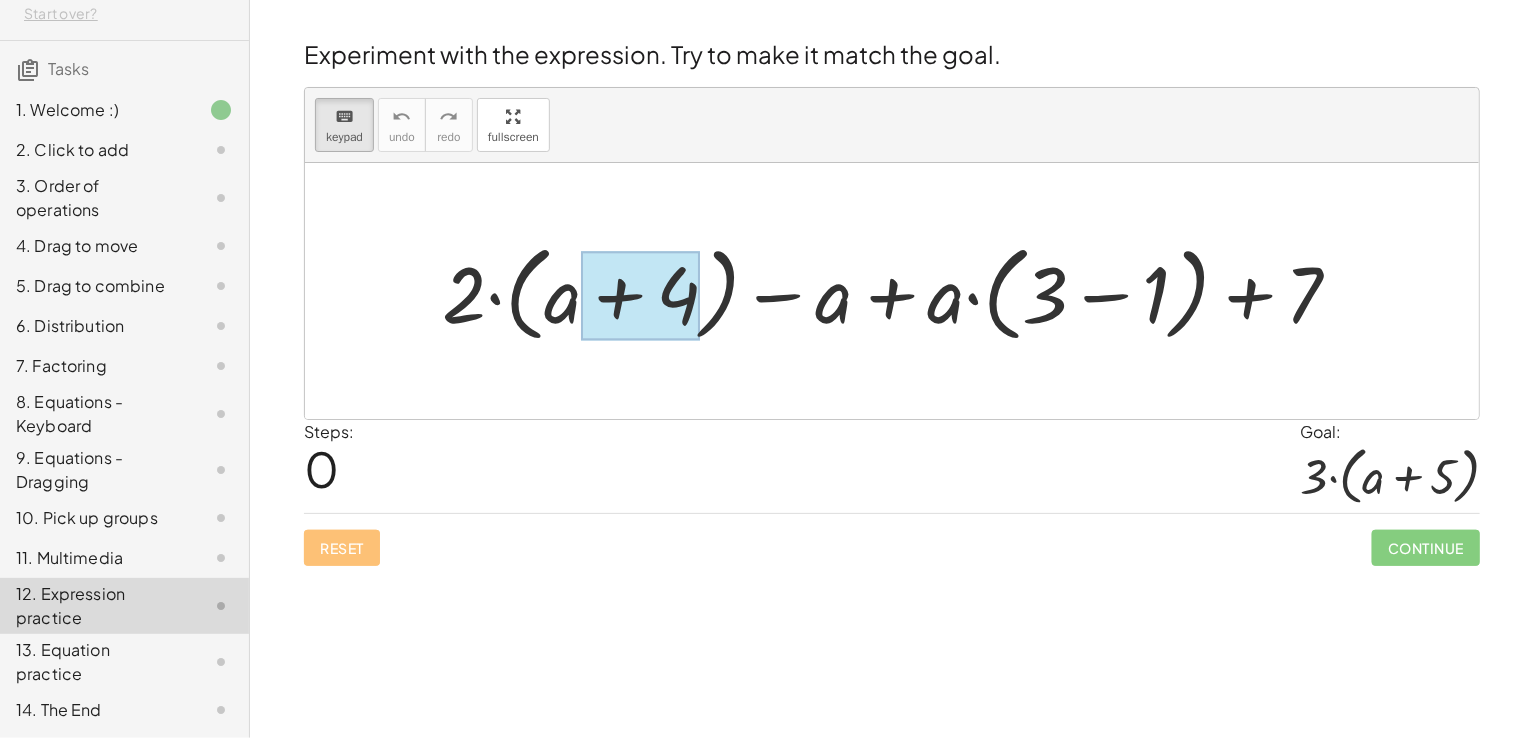 click at bounding box center [640, 295] 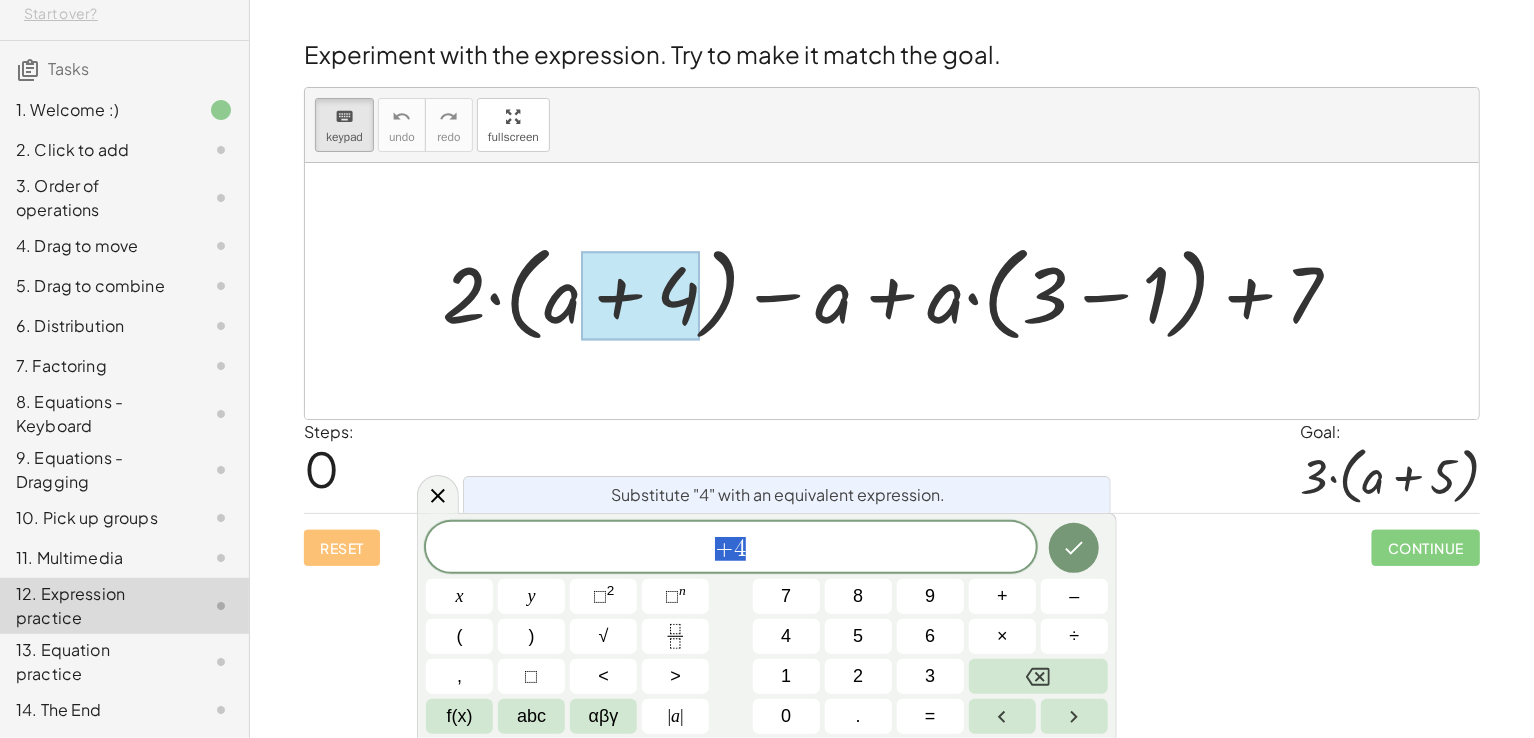 click at bounding box center [899, 291] 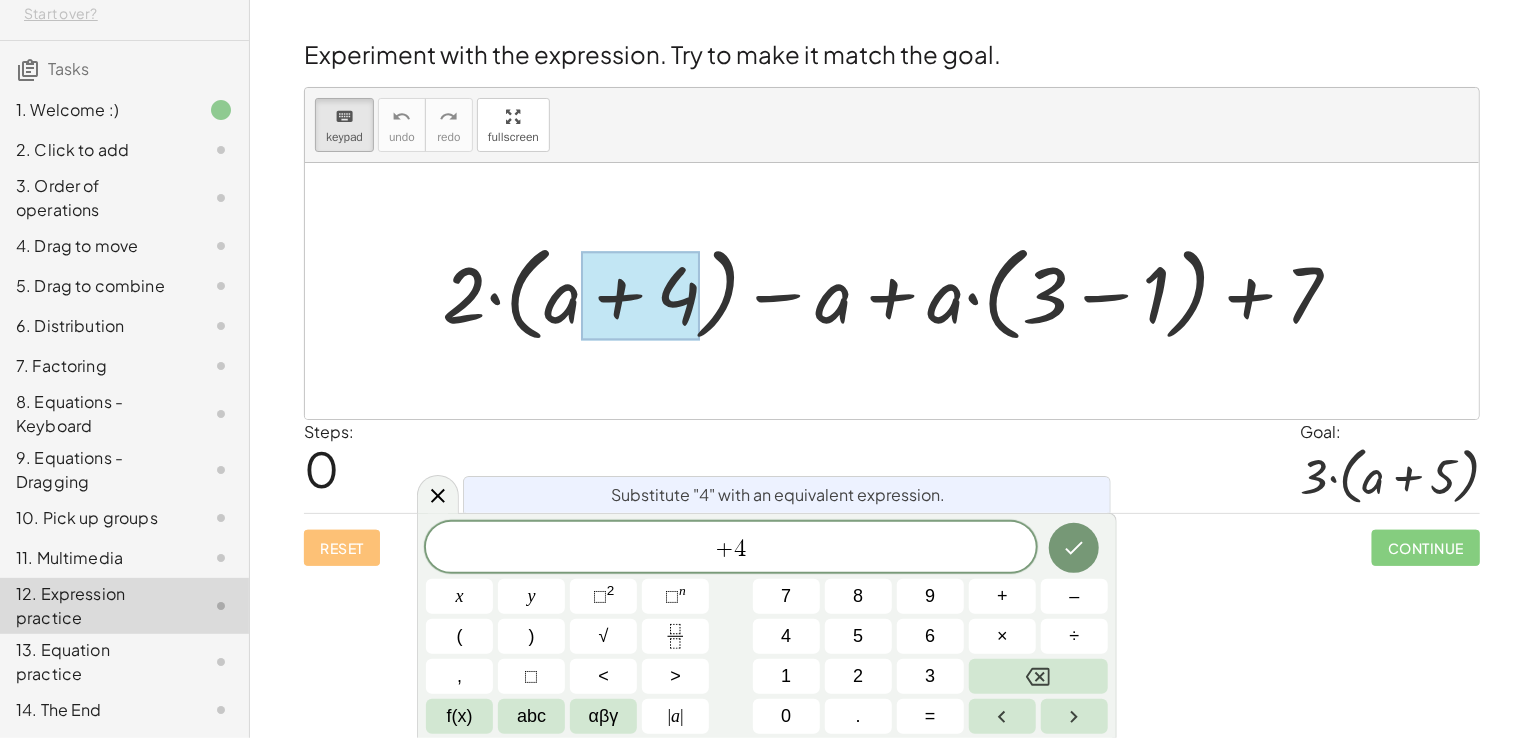 click at bounding box center (899, 291) 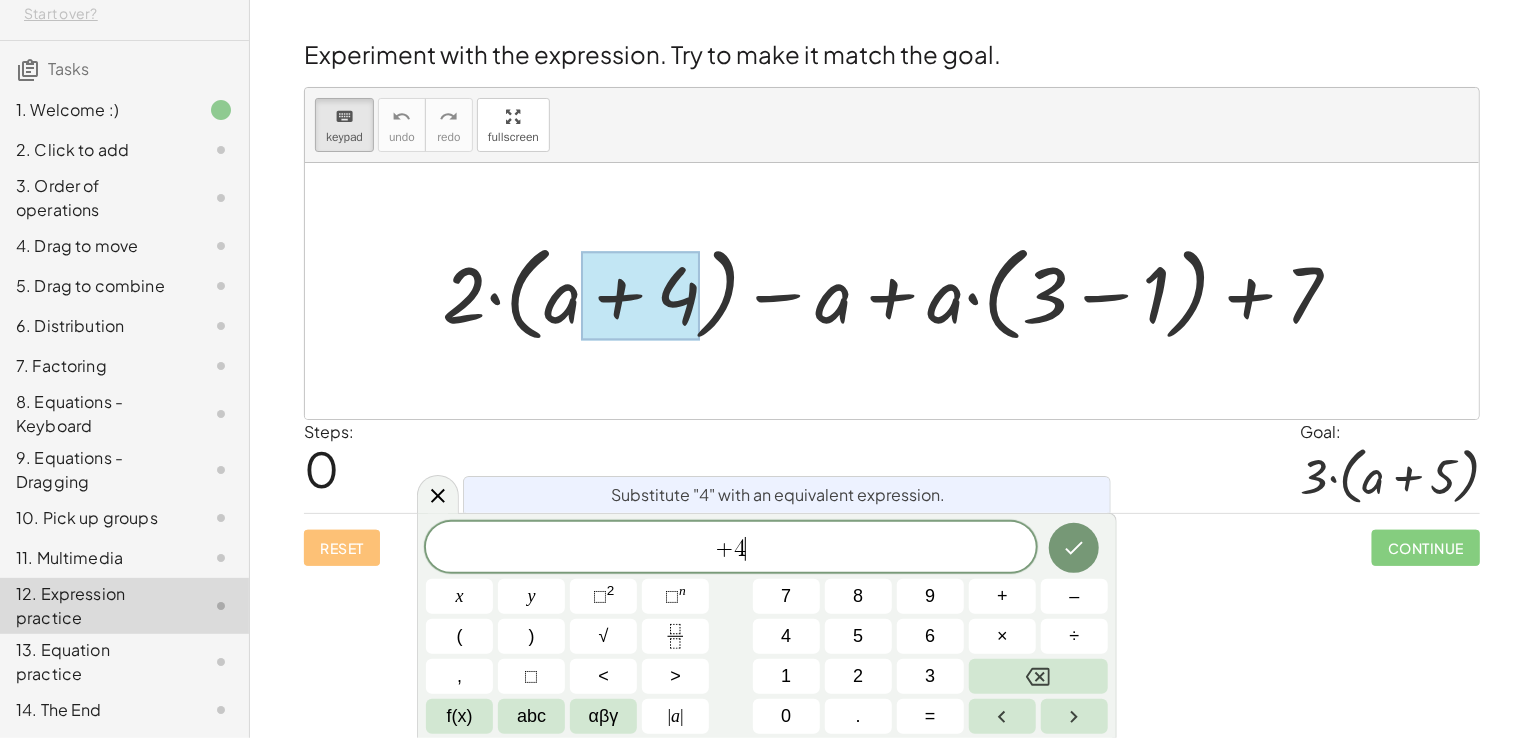 click on "+ 4 ​" at bounding box center [731, 549] 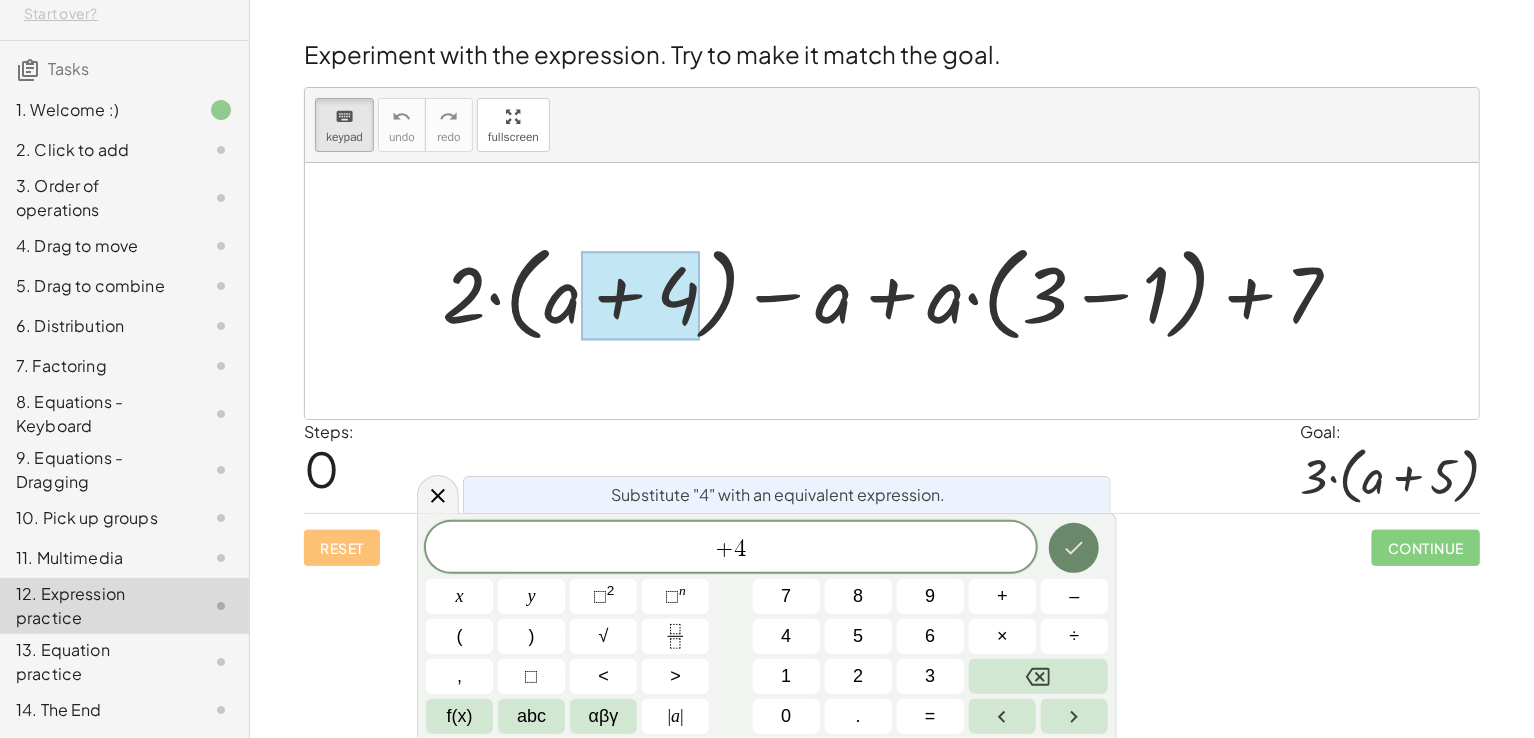 click 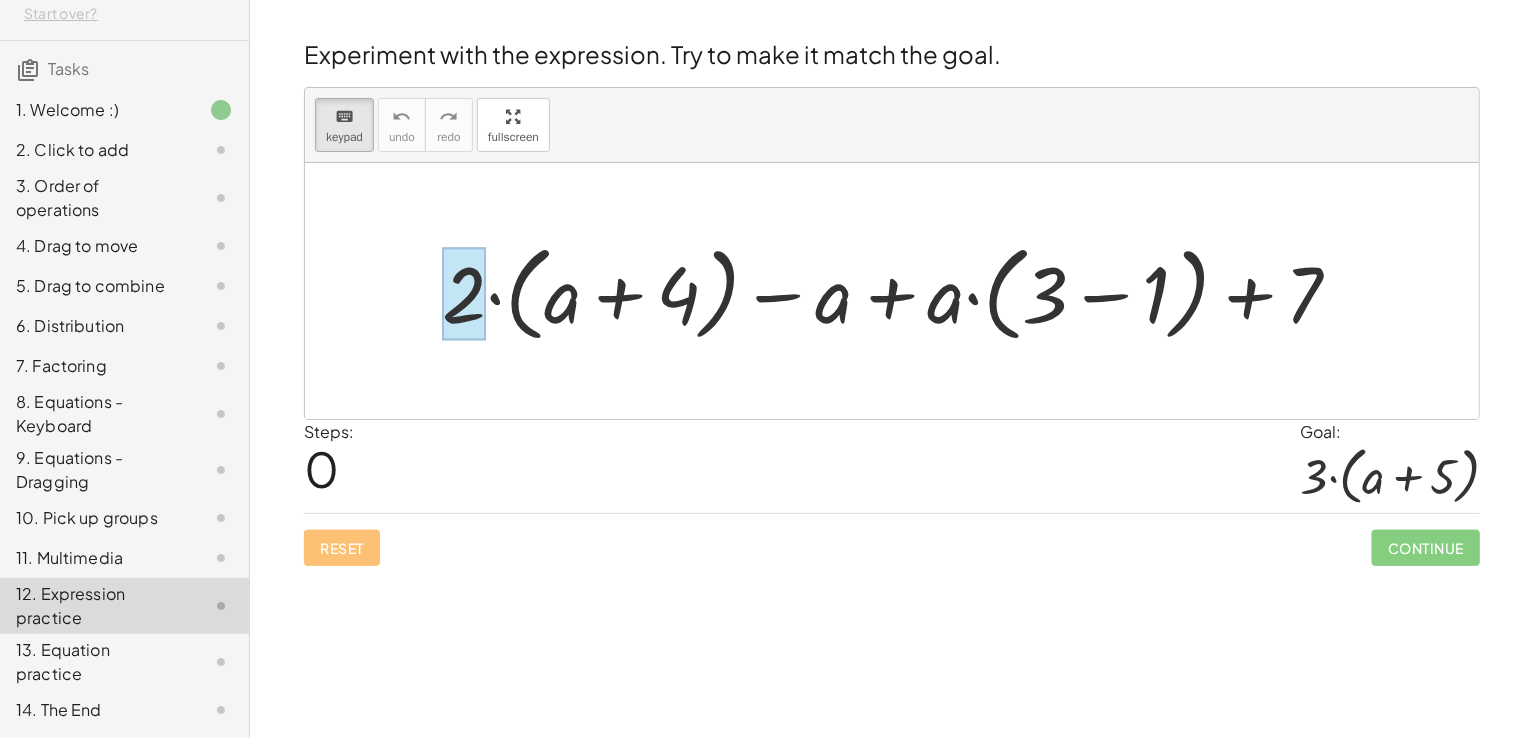 click at bounding box center (464, 293) 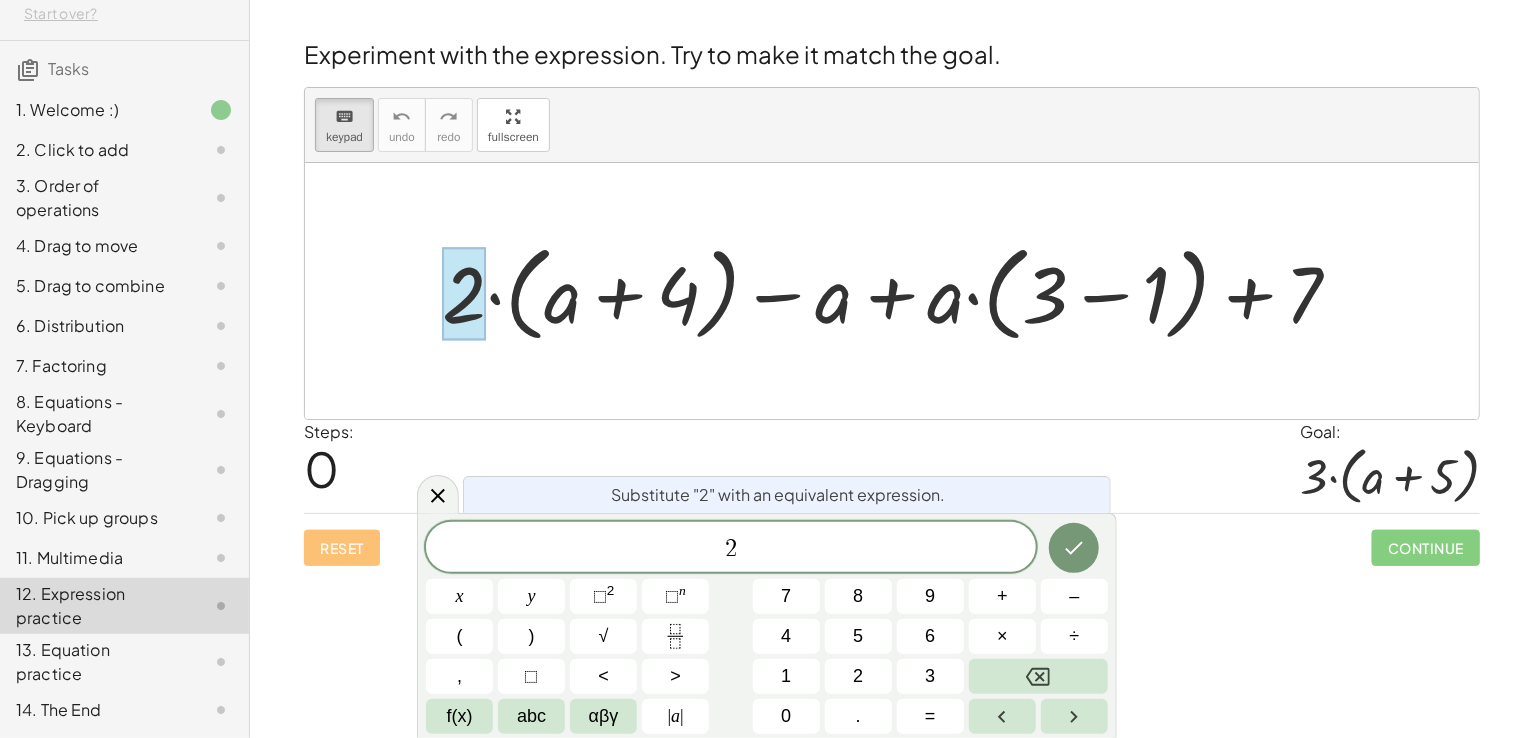 click at bounding box center (899, 291) 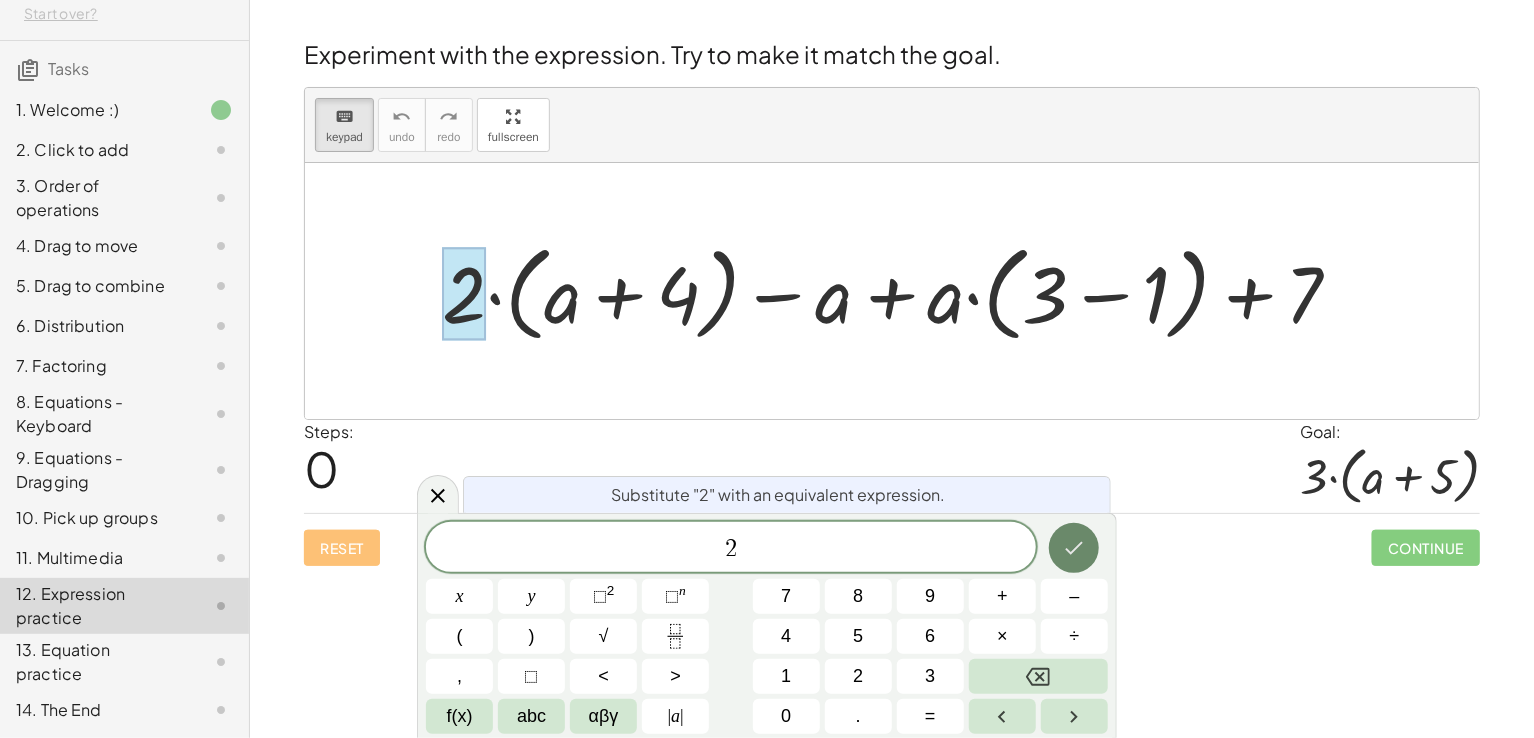 click 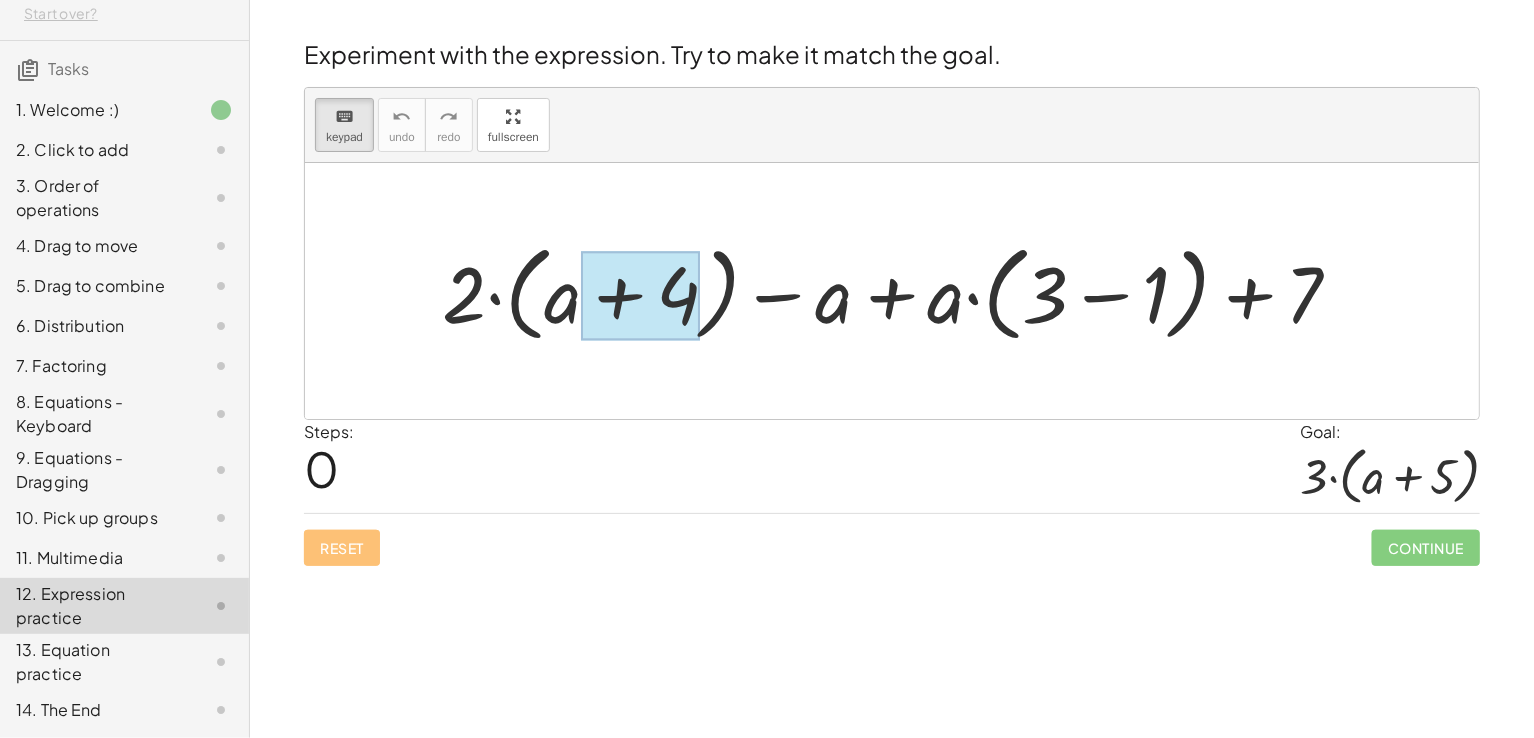 drag, startPoint x: 553, startPoint y: 306, endPoint x: 690, endPoint y: 309, distance: 137.03284 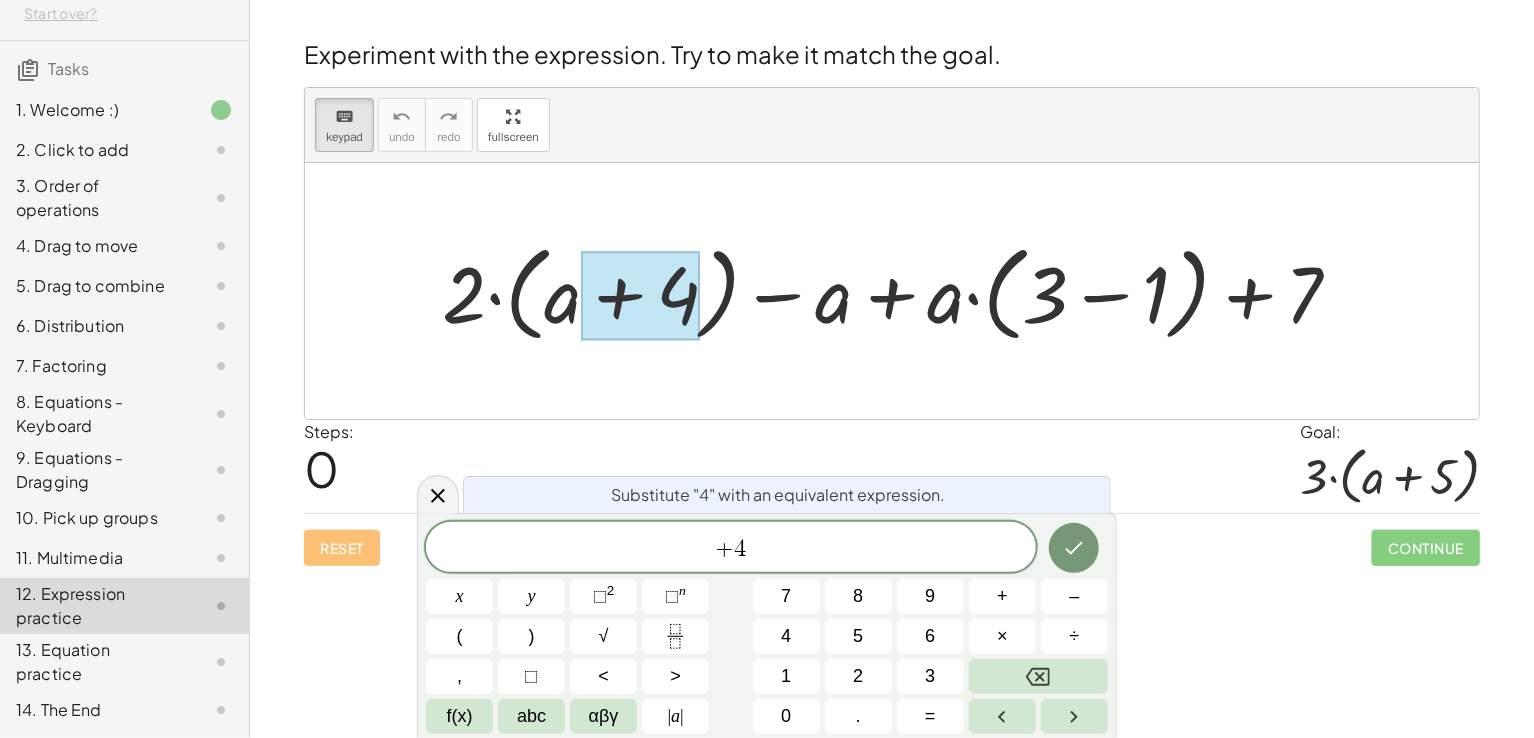 click at bounding box center [899, 291] 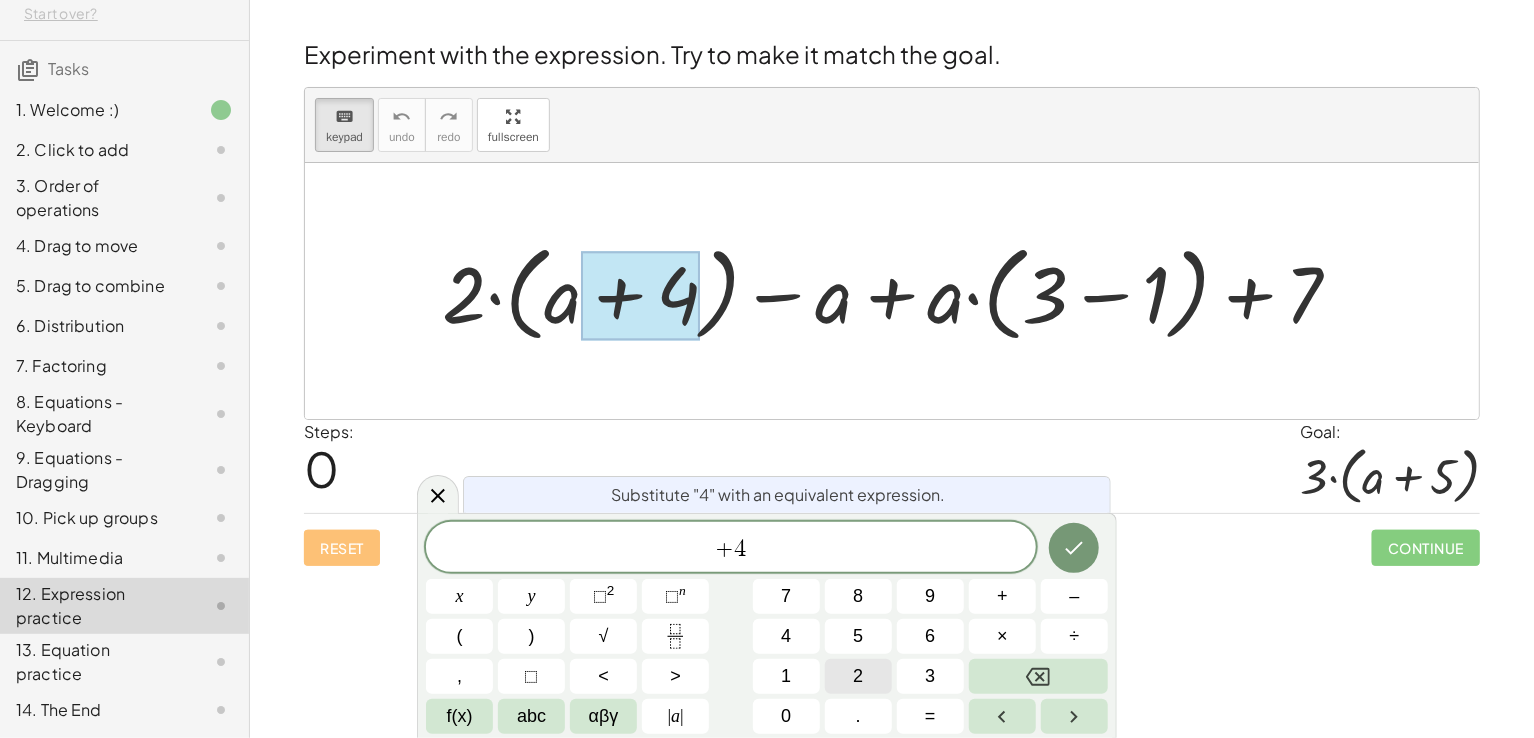 click on "2" at bounding box center [858, 676] 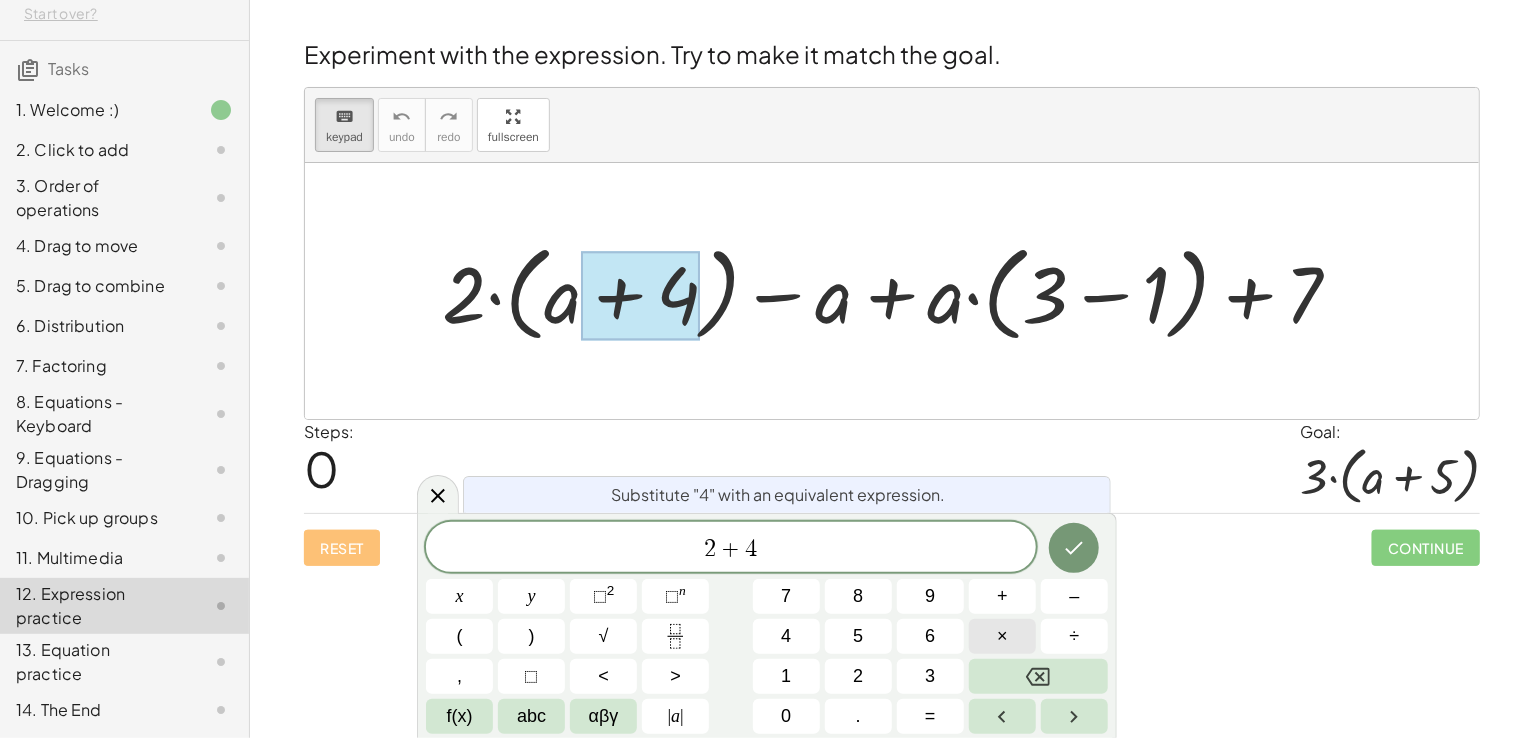 click on "×" at bounding box center [1002, 636] 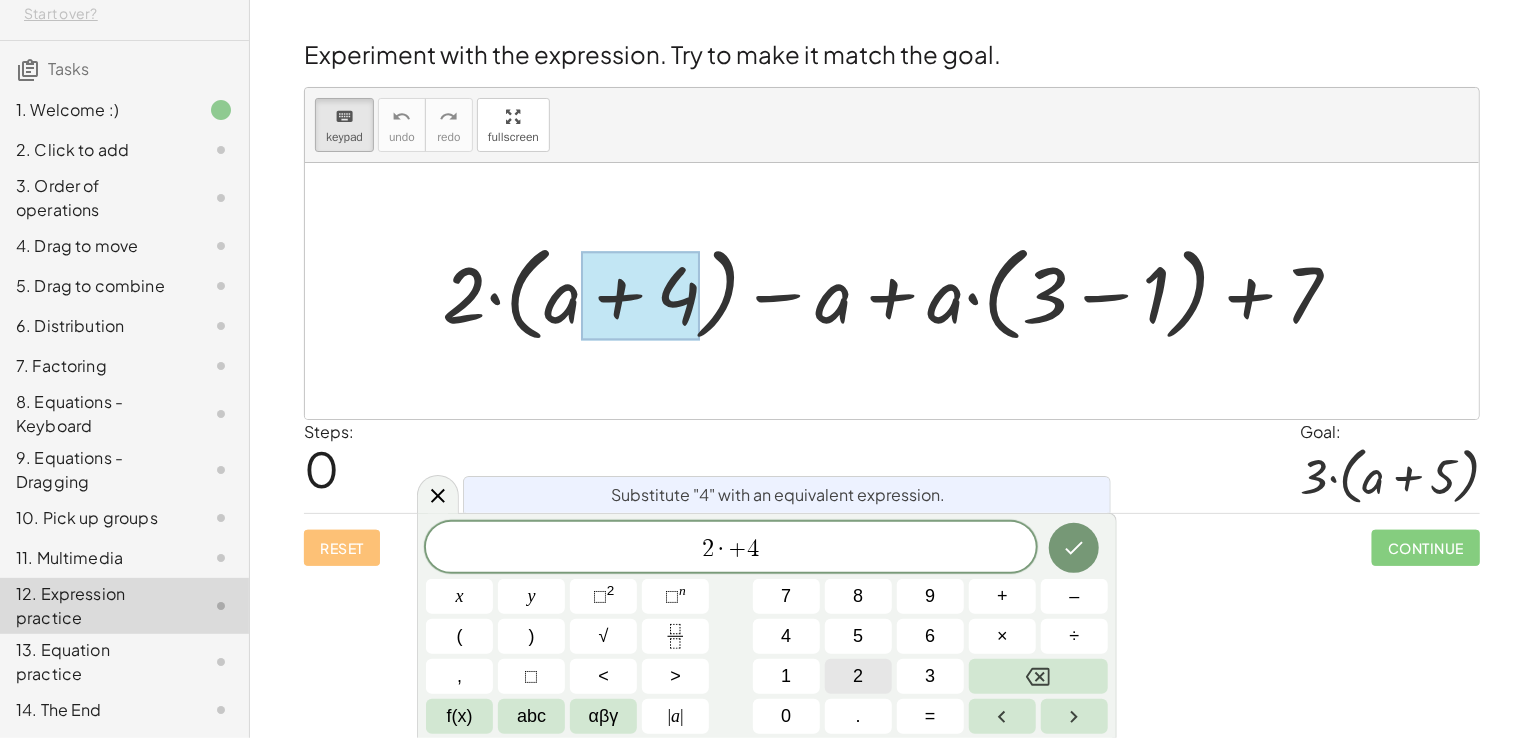 click on "2" at bounding box center [858, 676] 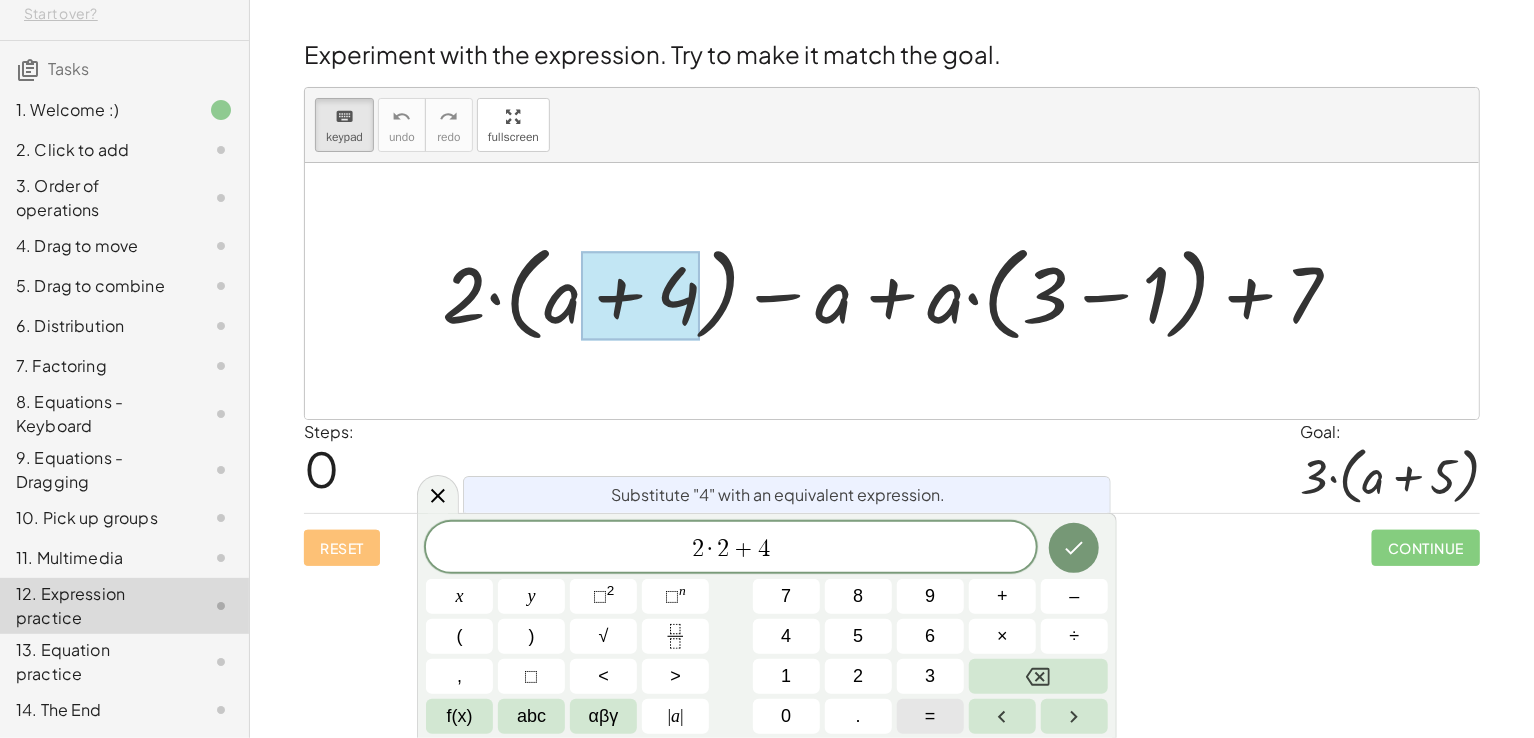 click on "=" at bounding box center (930, 716) 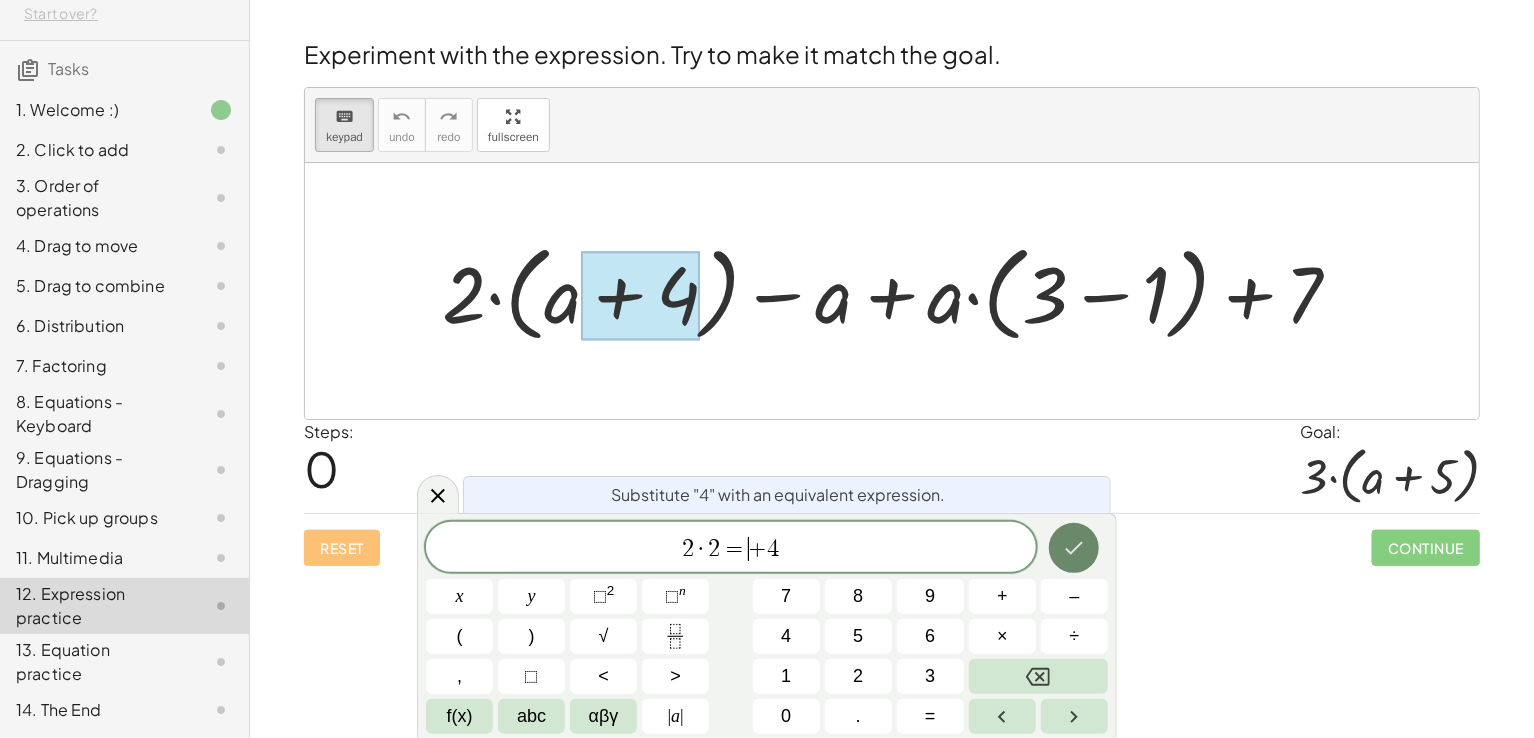 click at bounding box center [1074, 548] 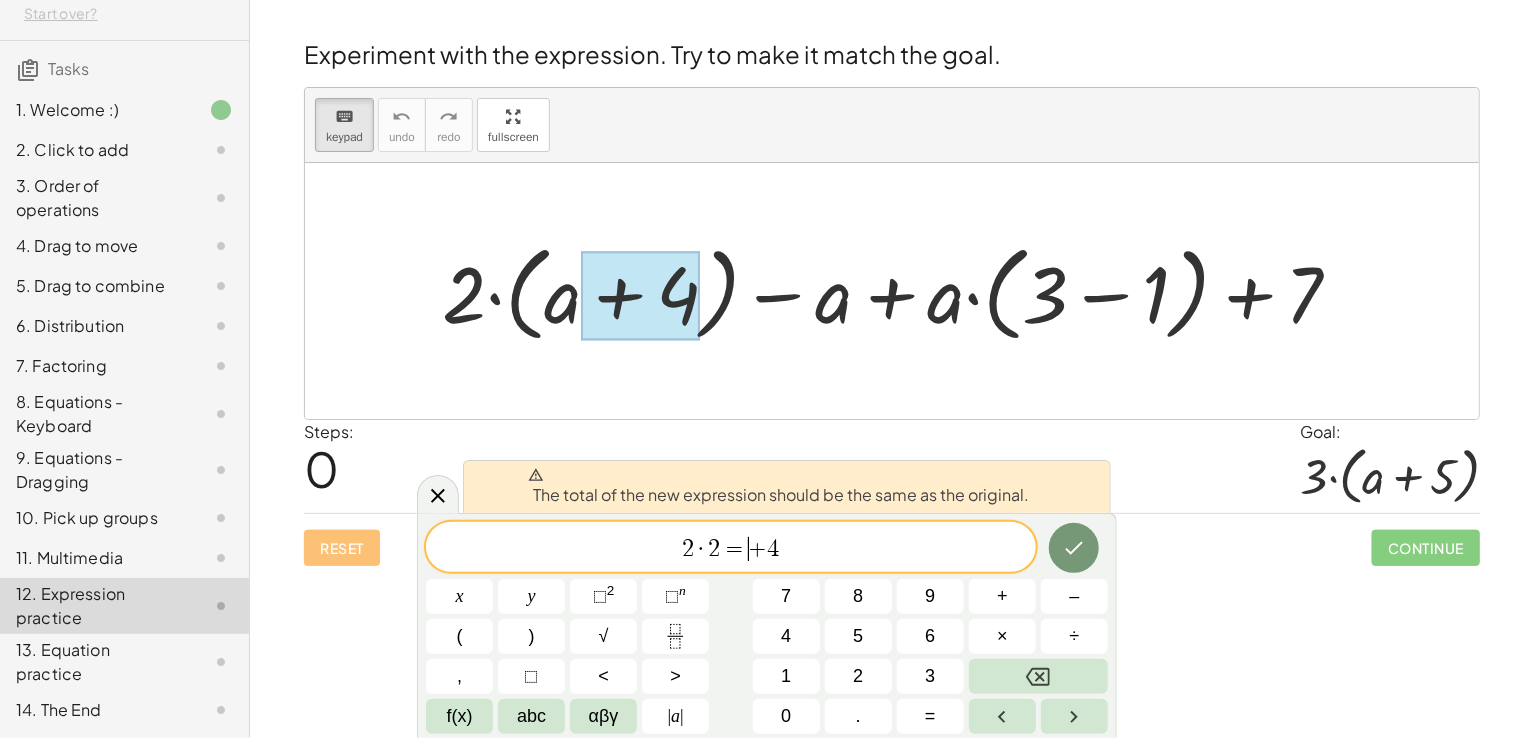click on "13. Equation practice" 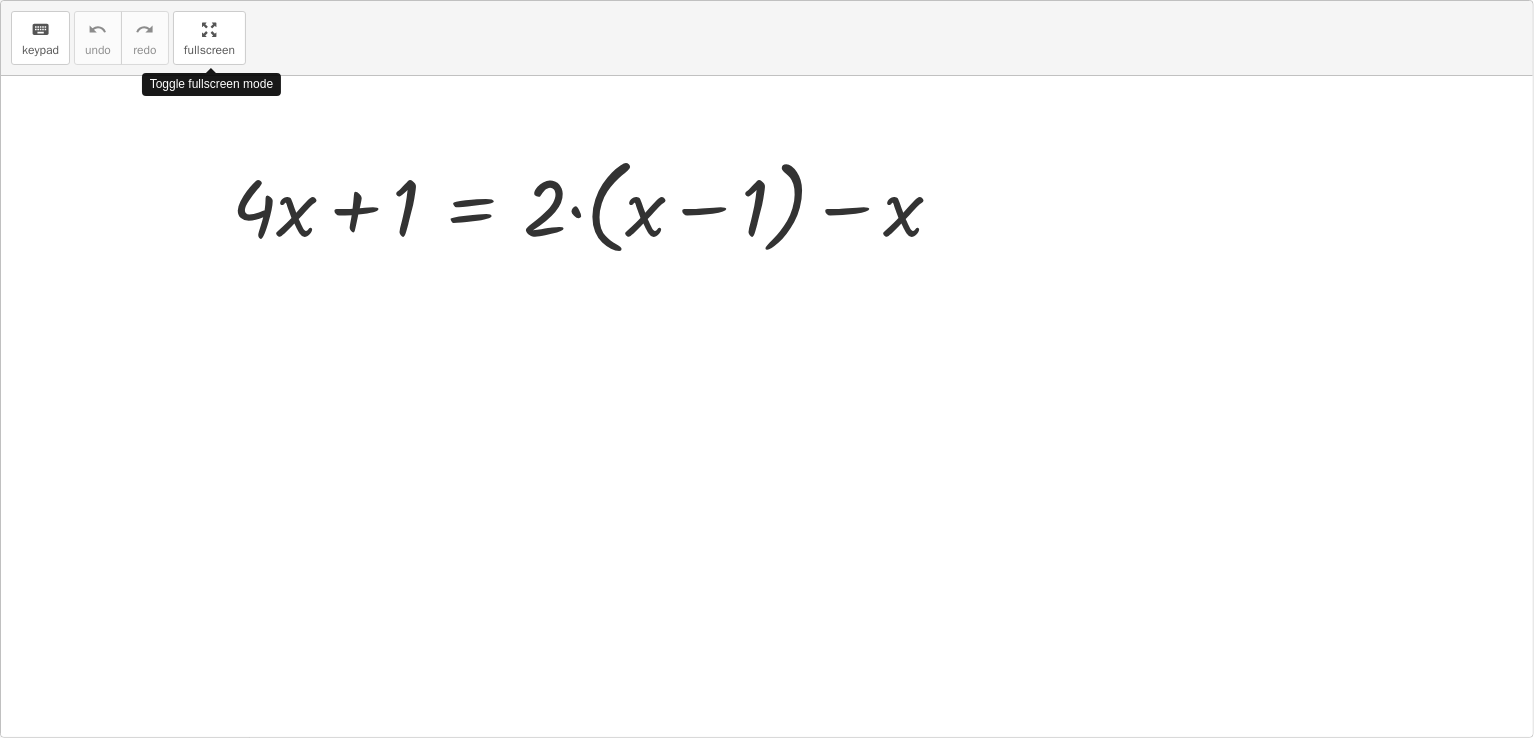 click on "keyboard keypad undo undo redo redo fullscreen Toggle fullscreen mode + · 4 · x + 1 = + · 2 · ( + x − 1 ) − x ×" at bounding box center [767, 369] 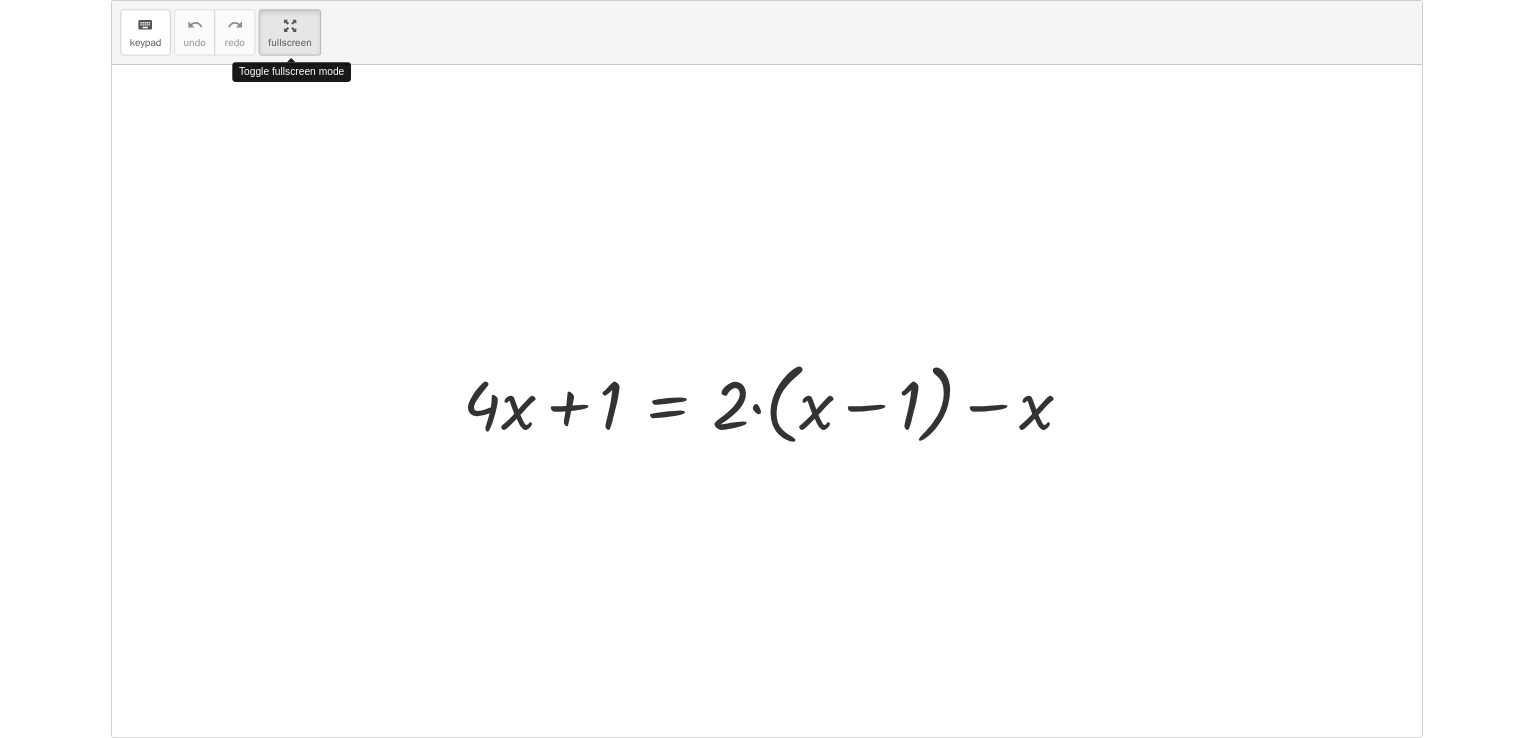 scroll, scrollTop: 0, scrollLeft: 0, axis: both 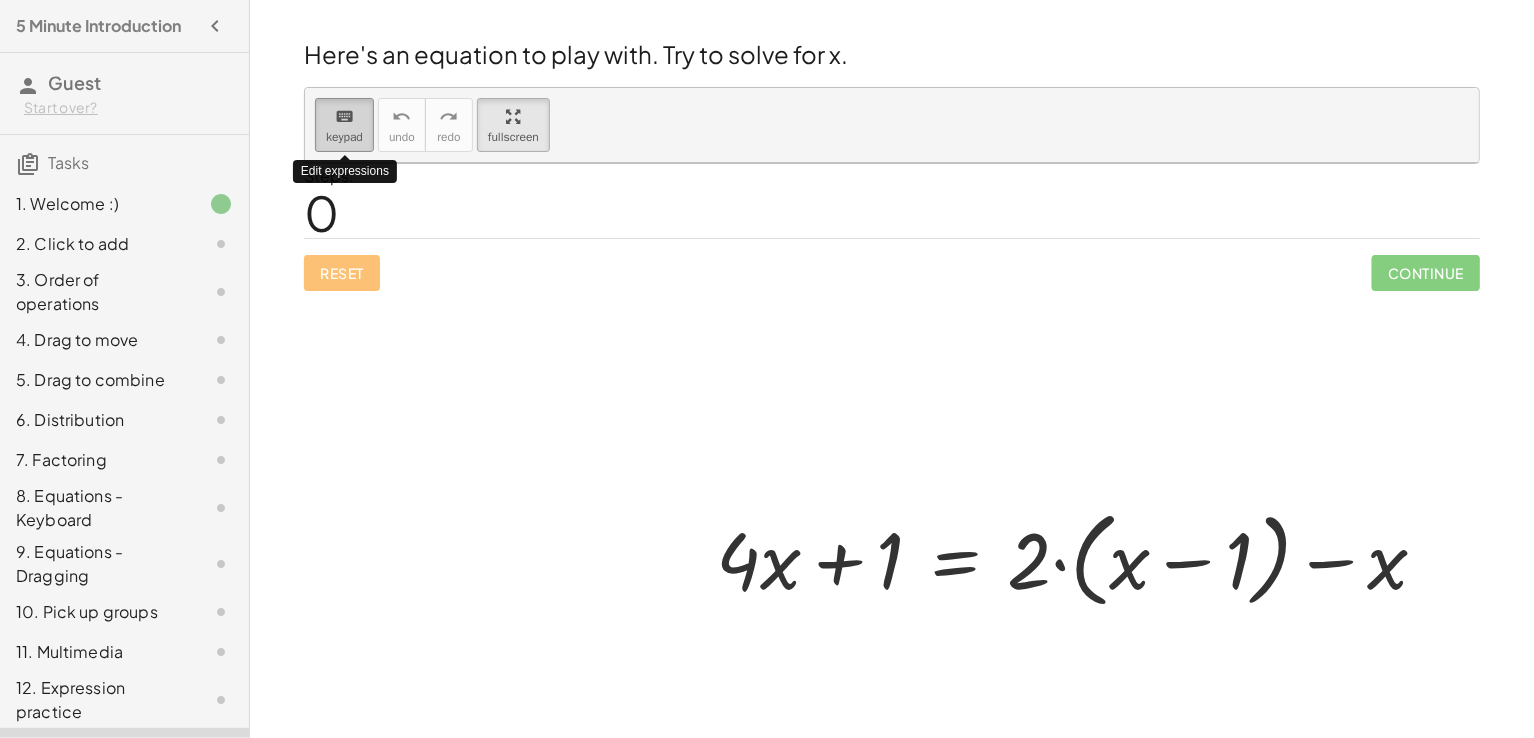 click on "keypad" at bounding box center (344, 137) 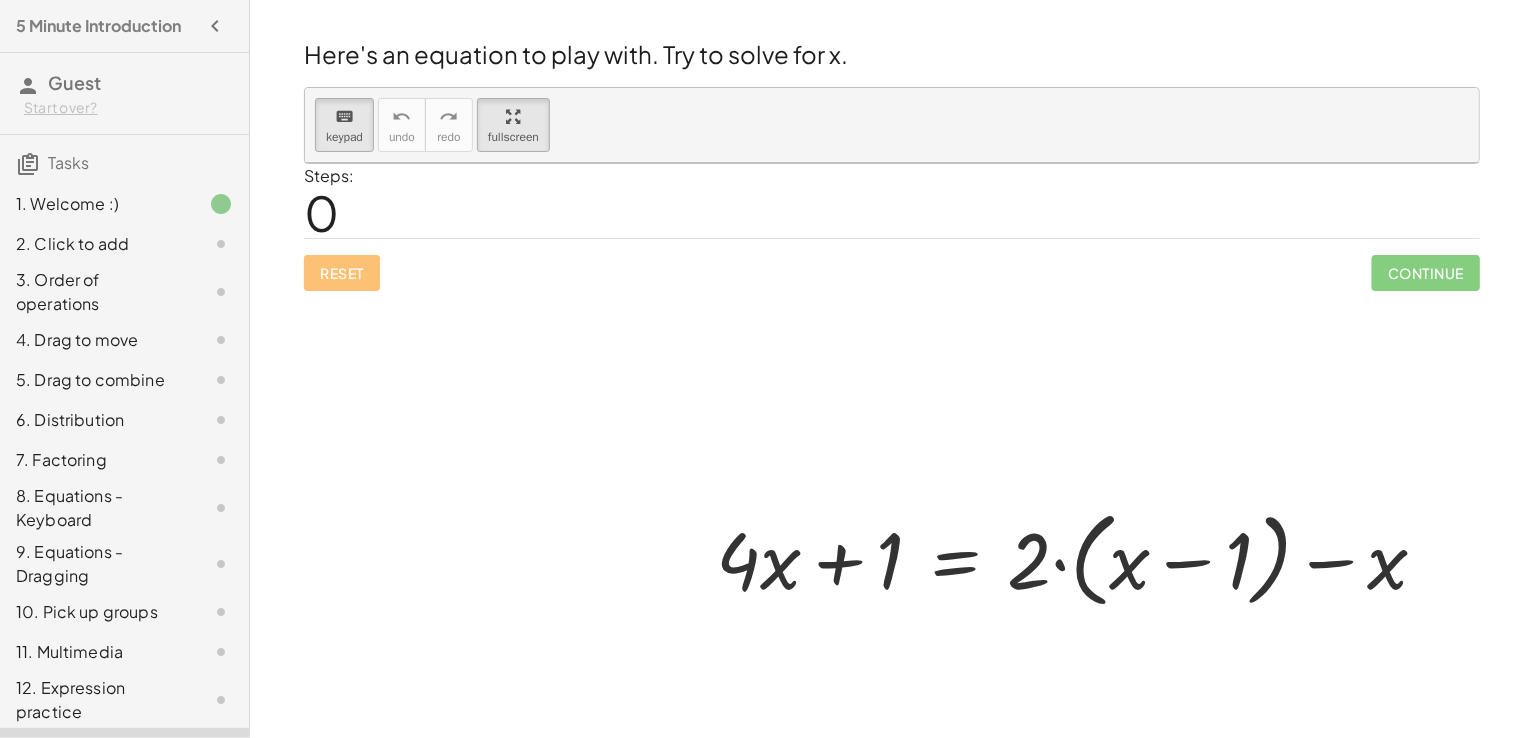 click at bounding box center [892, 476] 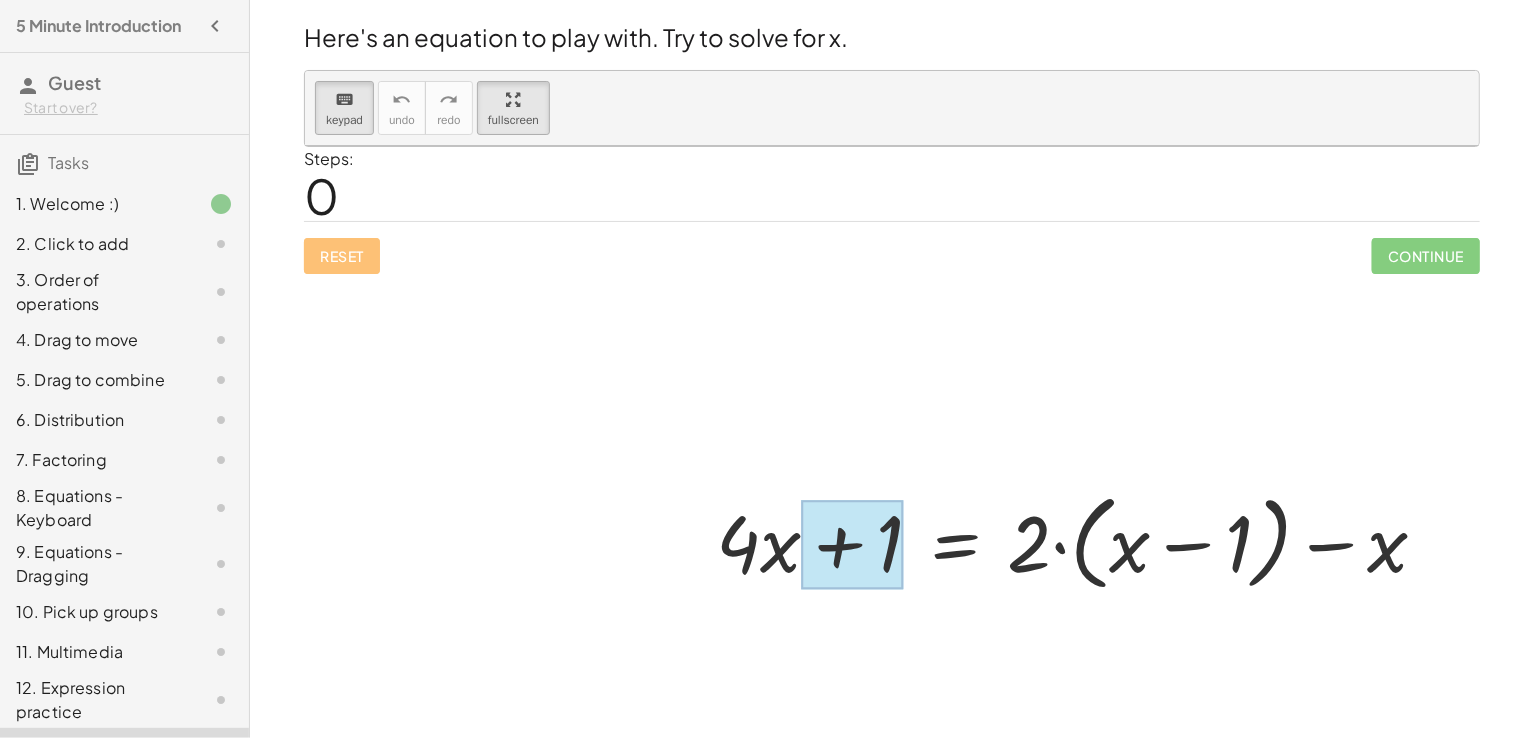 scroll, scrollTop: 0, scrollLeft: 0, axis: both 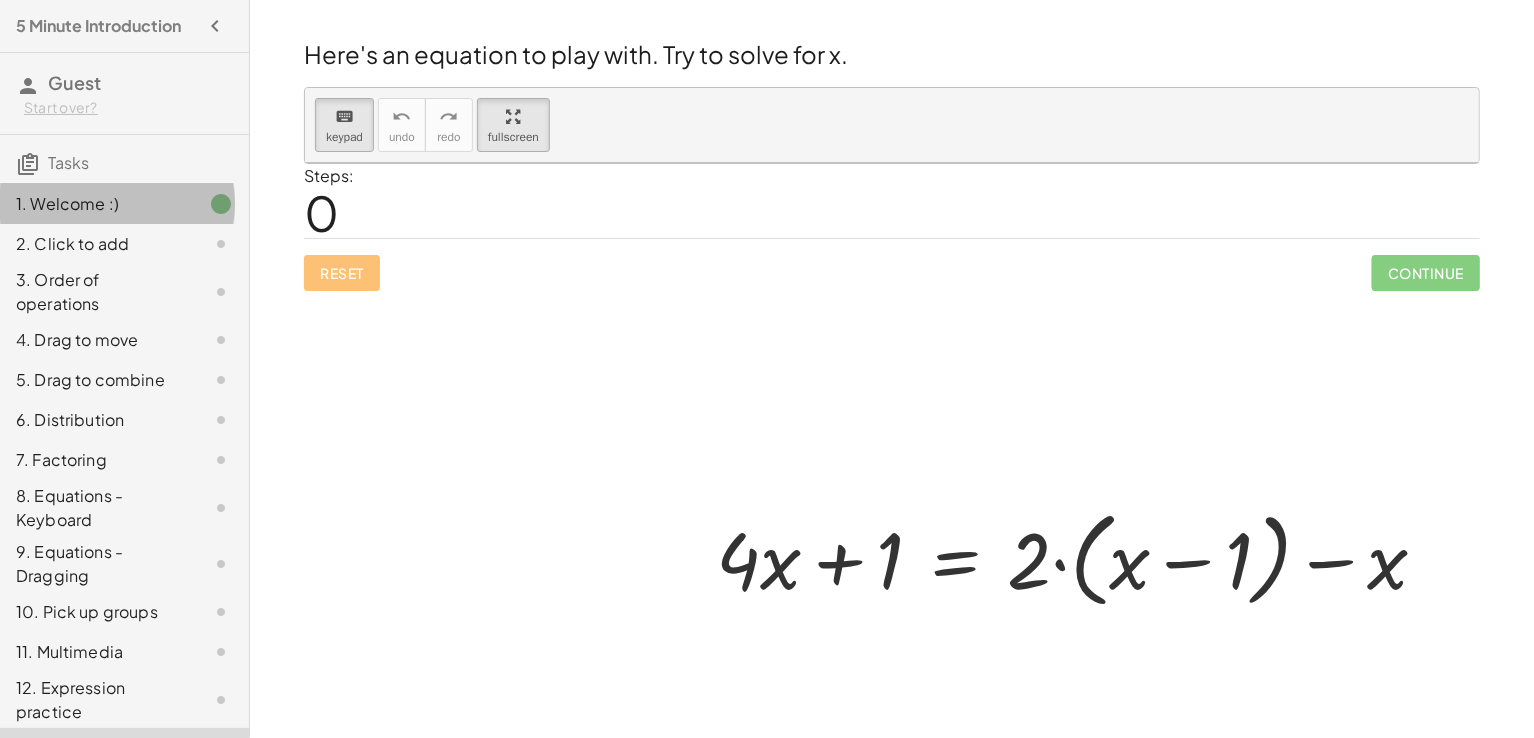 click on "1. Welcome :)" 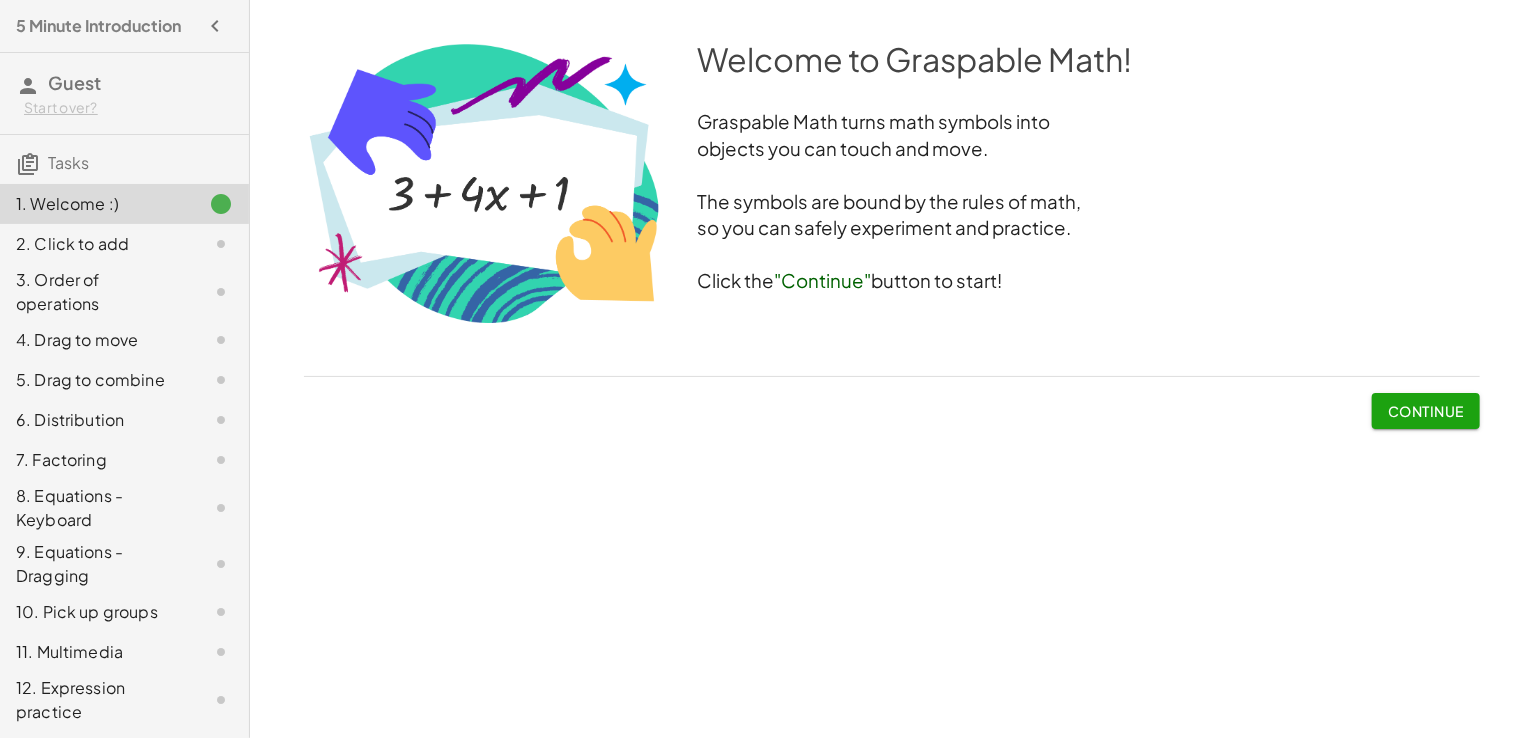 click on "6. Distribution" 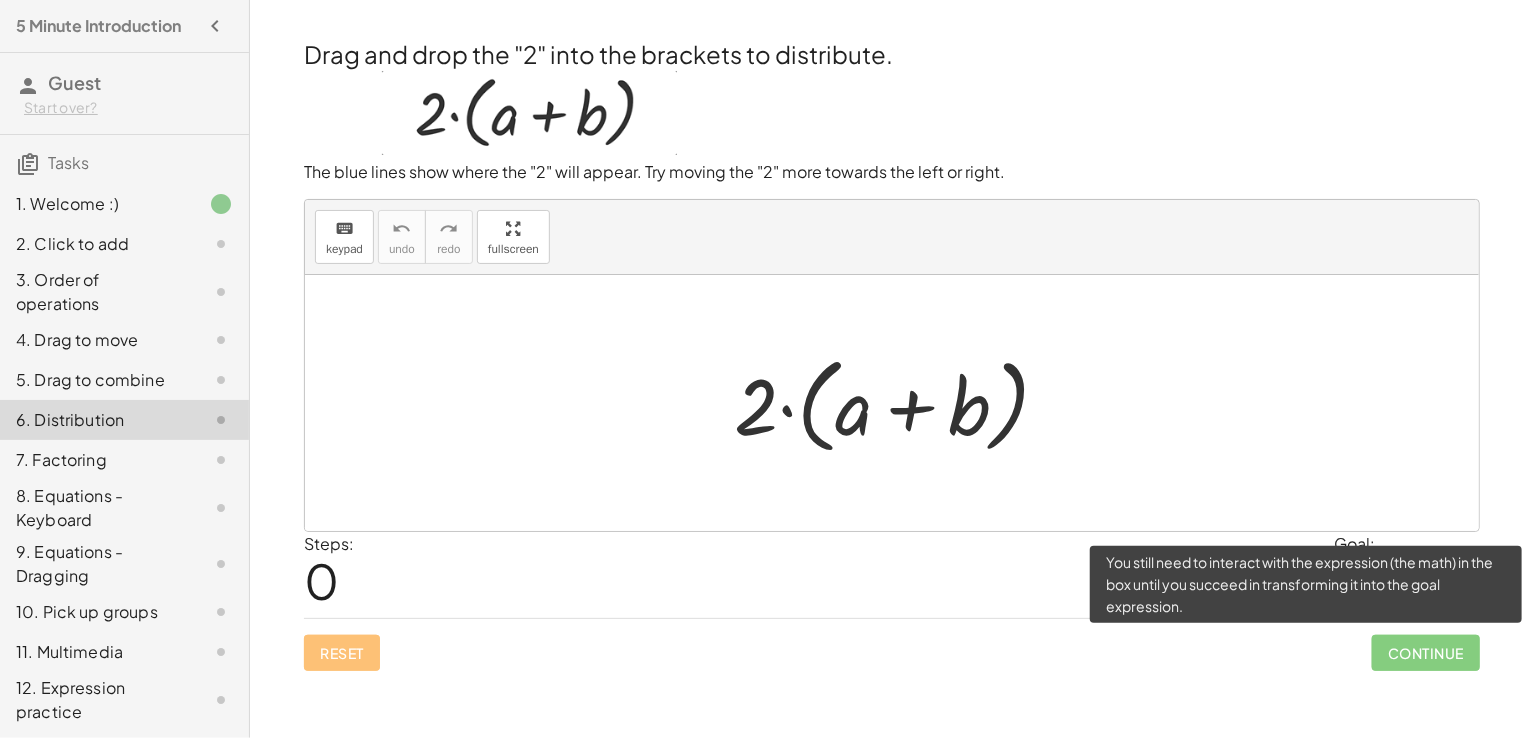 click on "Continue" 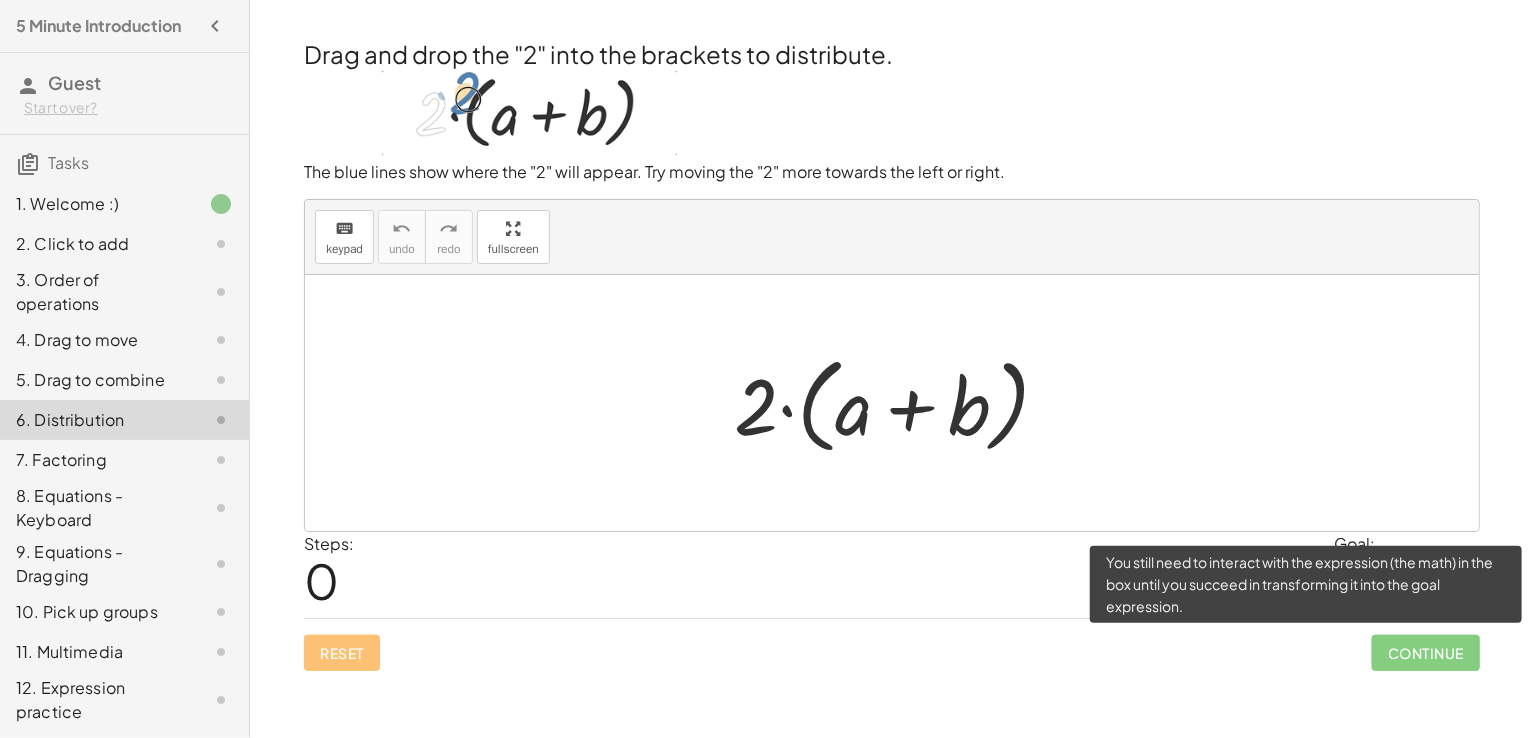 click on "Continue" 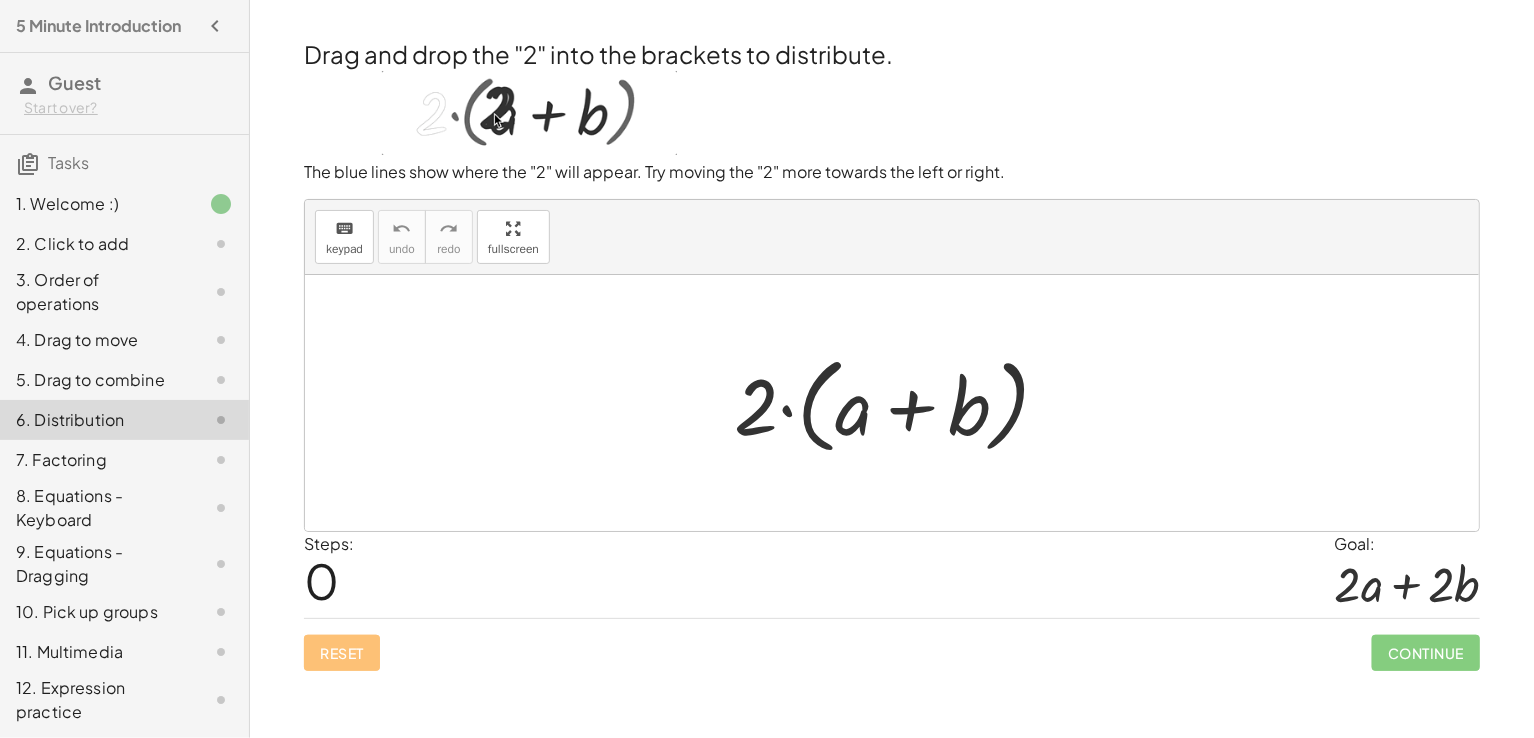 click on "0" at bounding box center [321, 580] 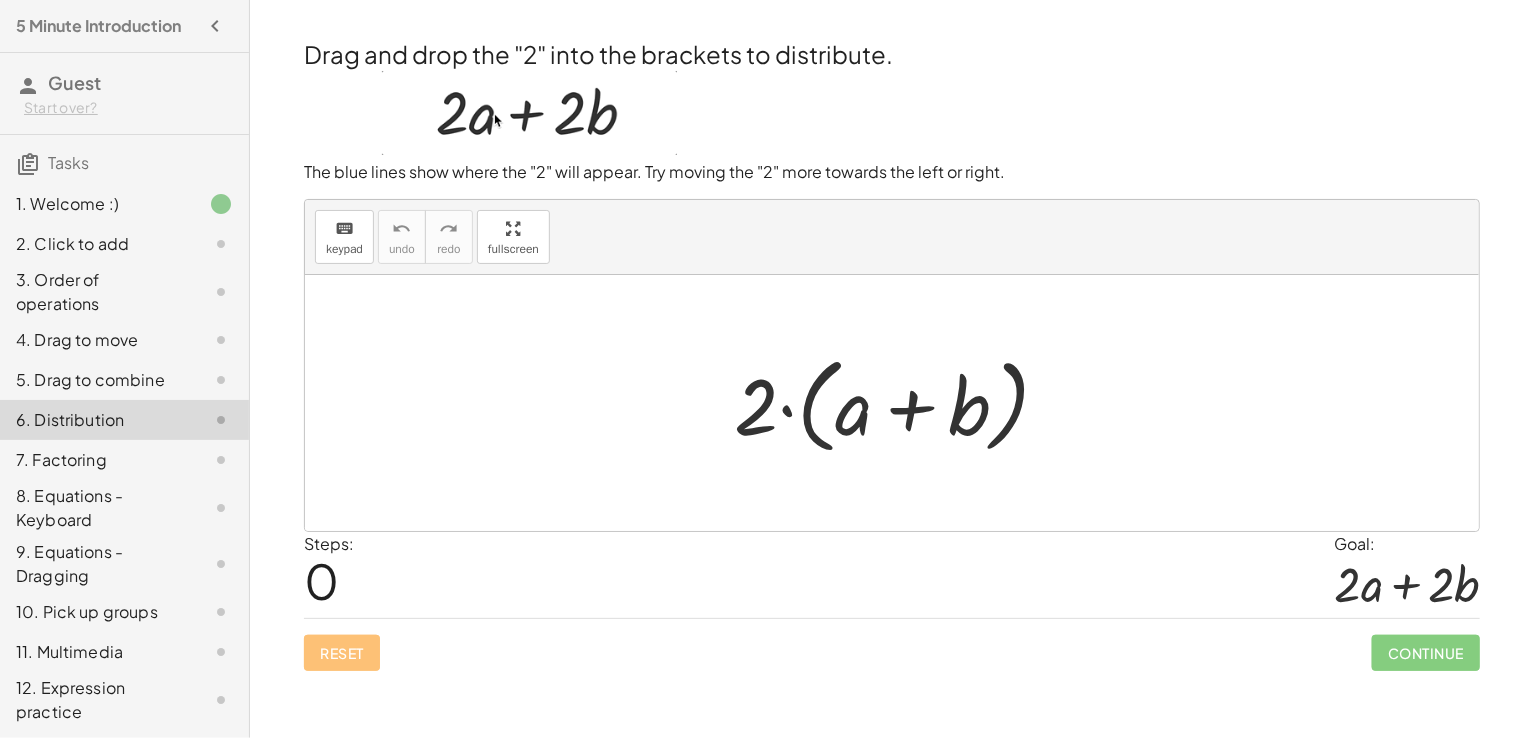 click on "Reset   Continue" at bounding box center [892, 644] 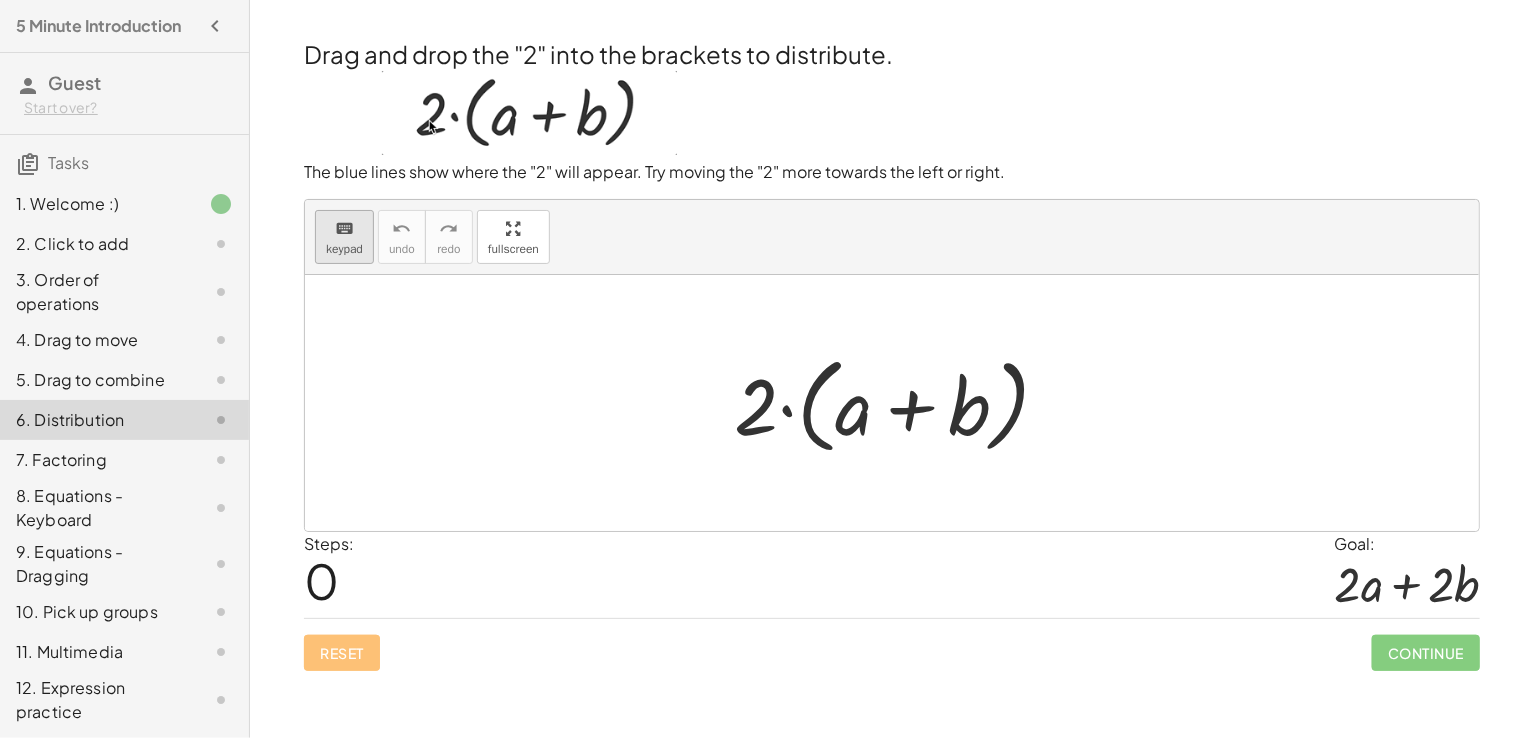 click on "keyboard" at bounding box center [344, 229] 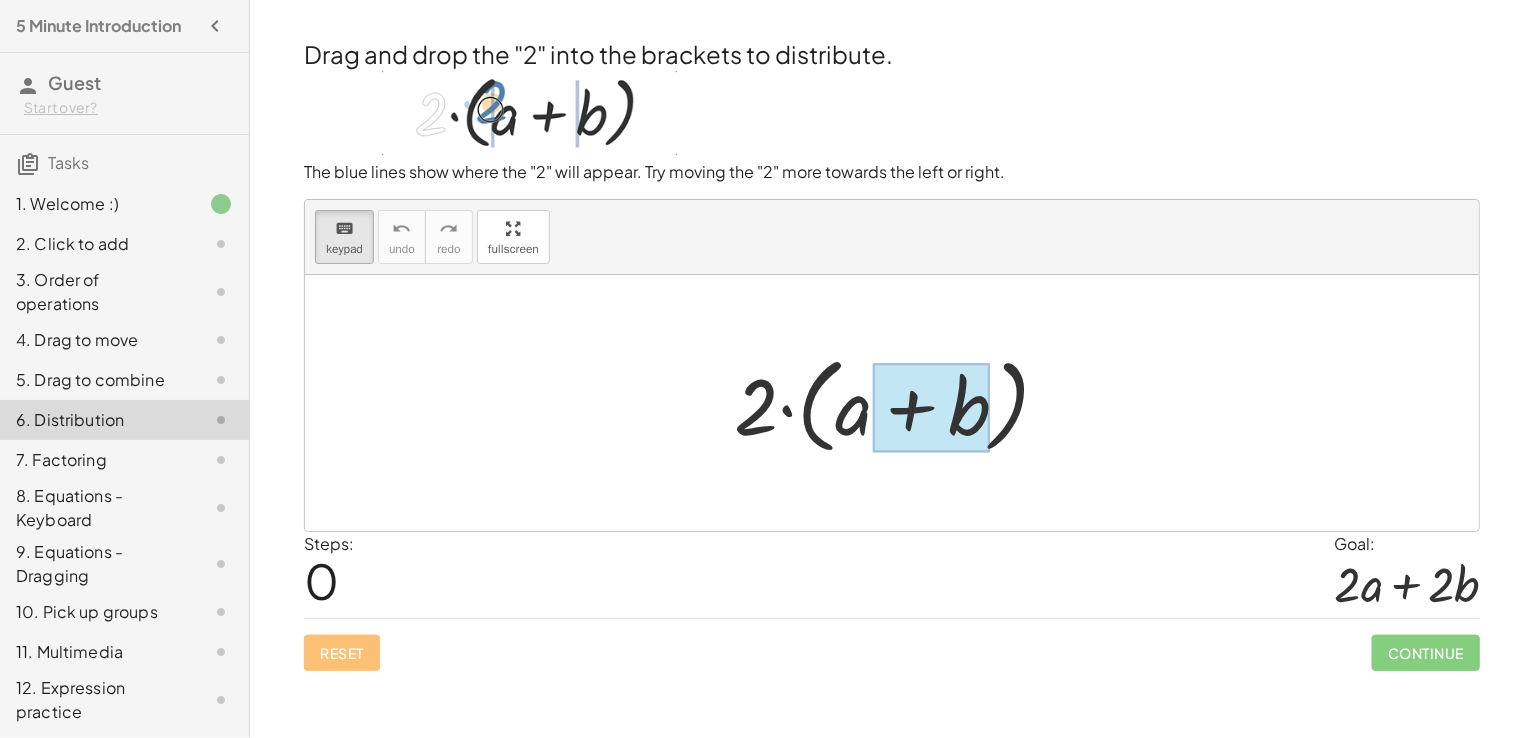 click at bounding box center [931, 408] 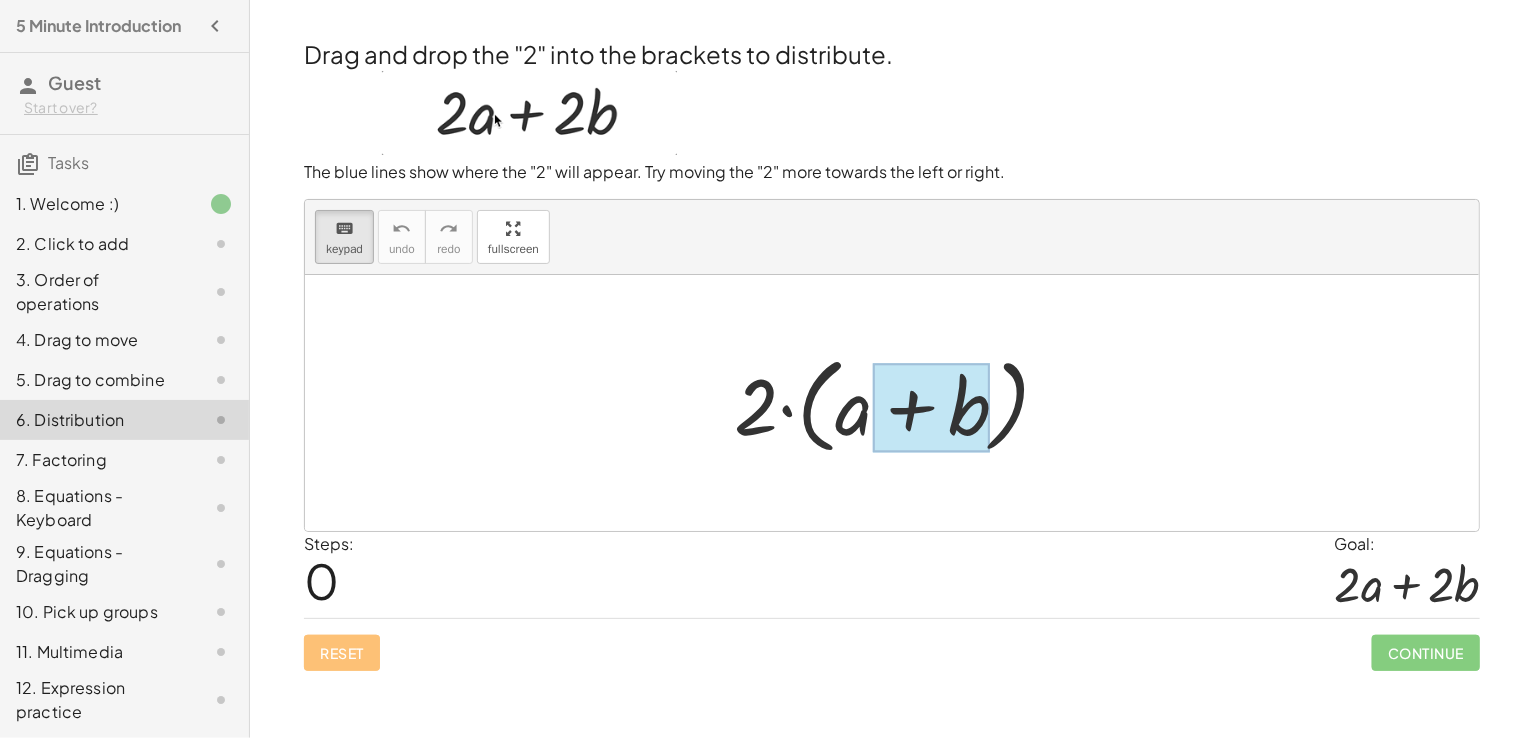 click at bounding box center (931, 408) 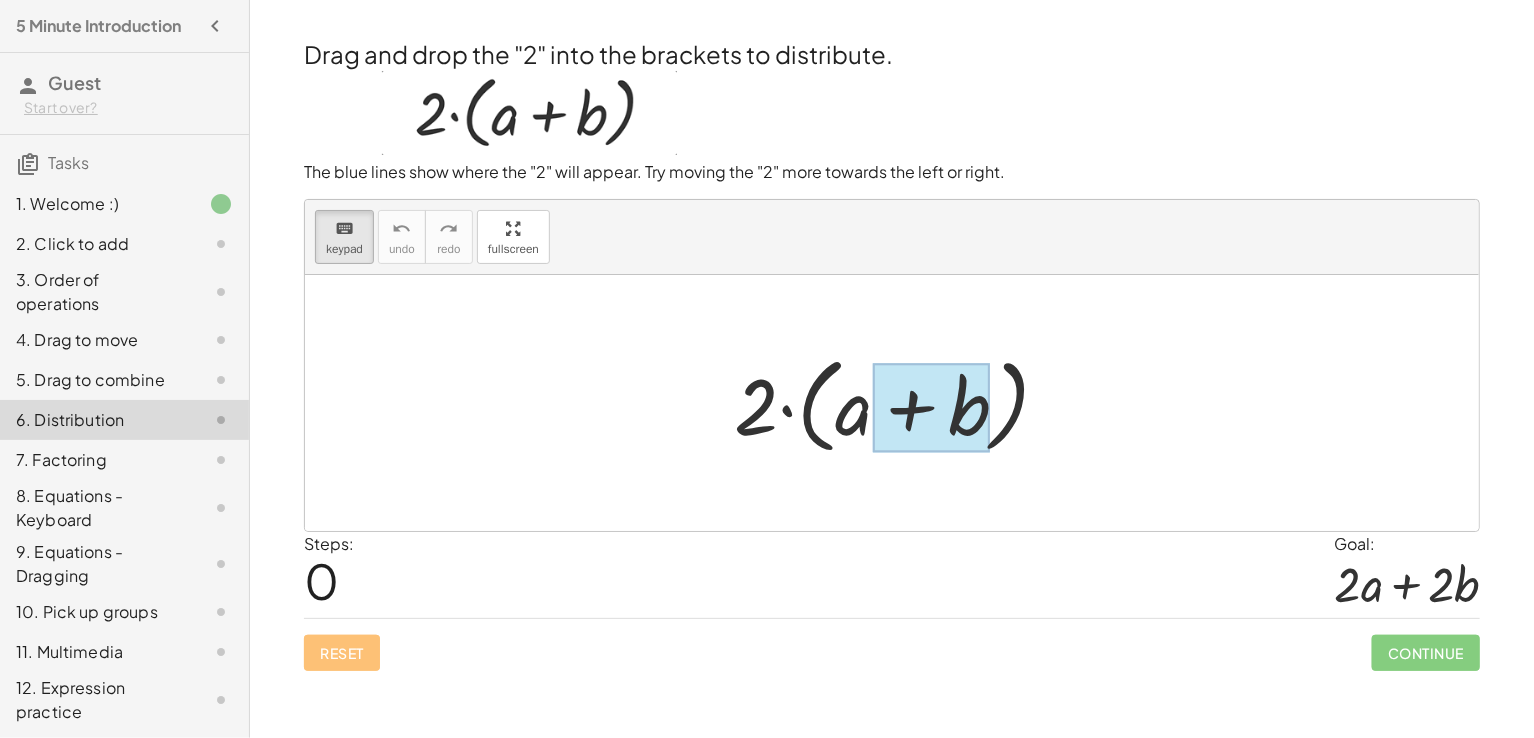 click at bounding box center [931, 408] 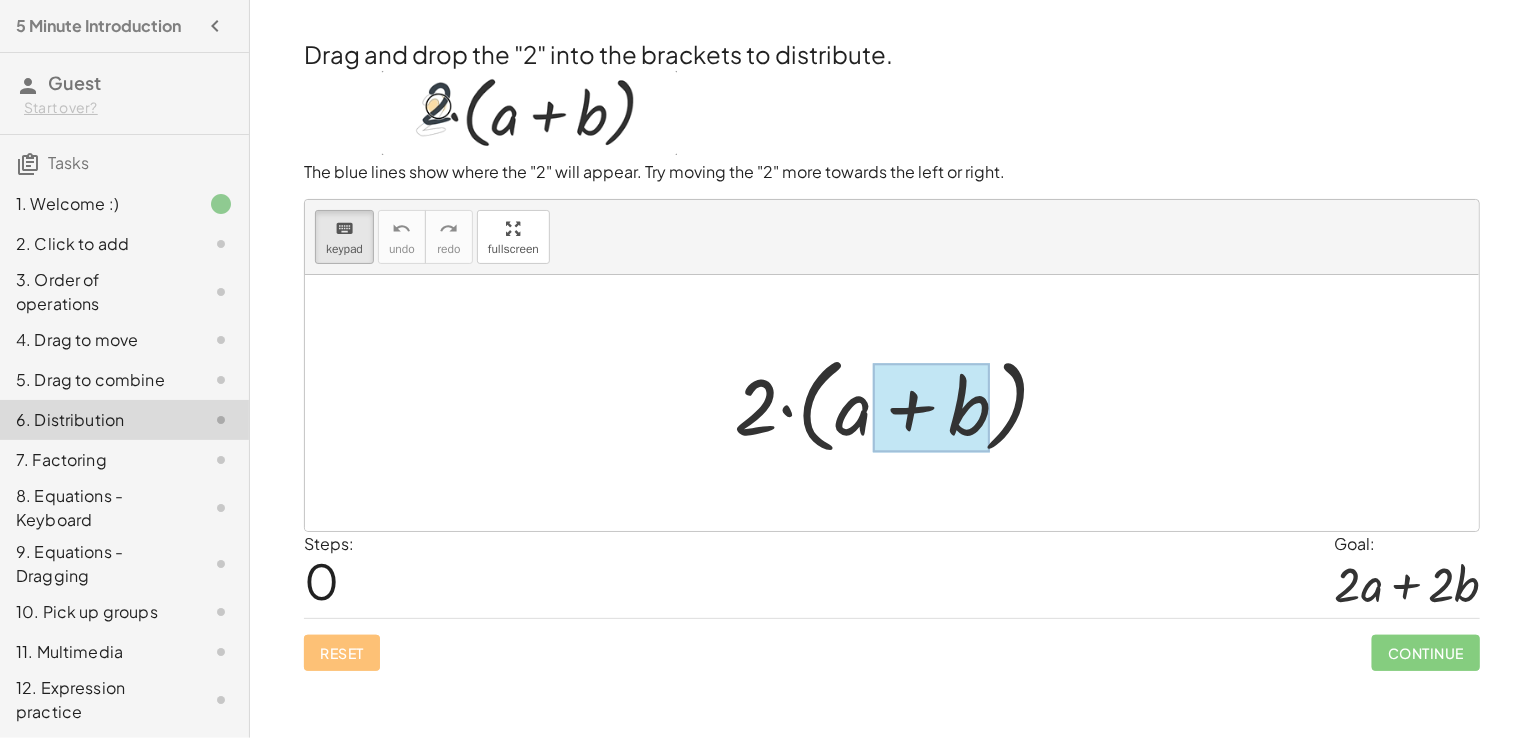 click at bounding box center [931, 408] 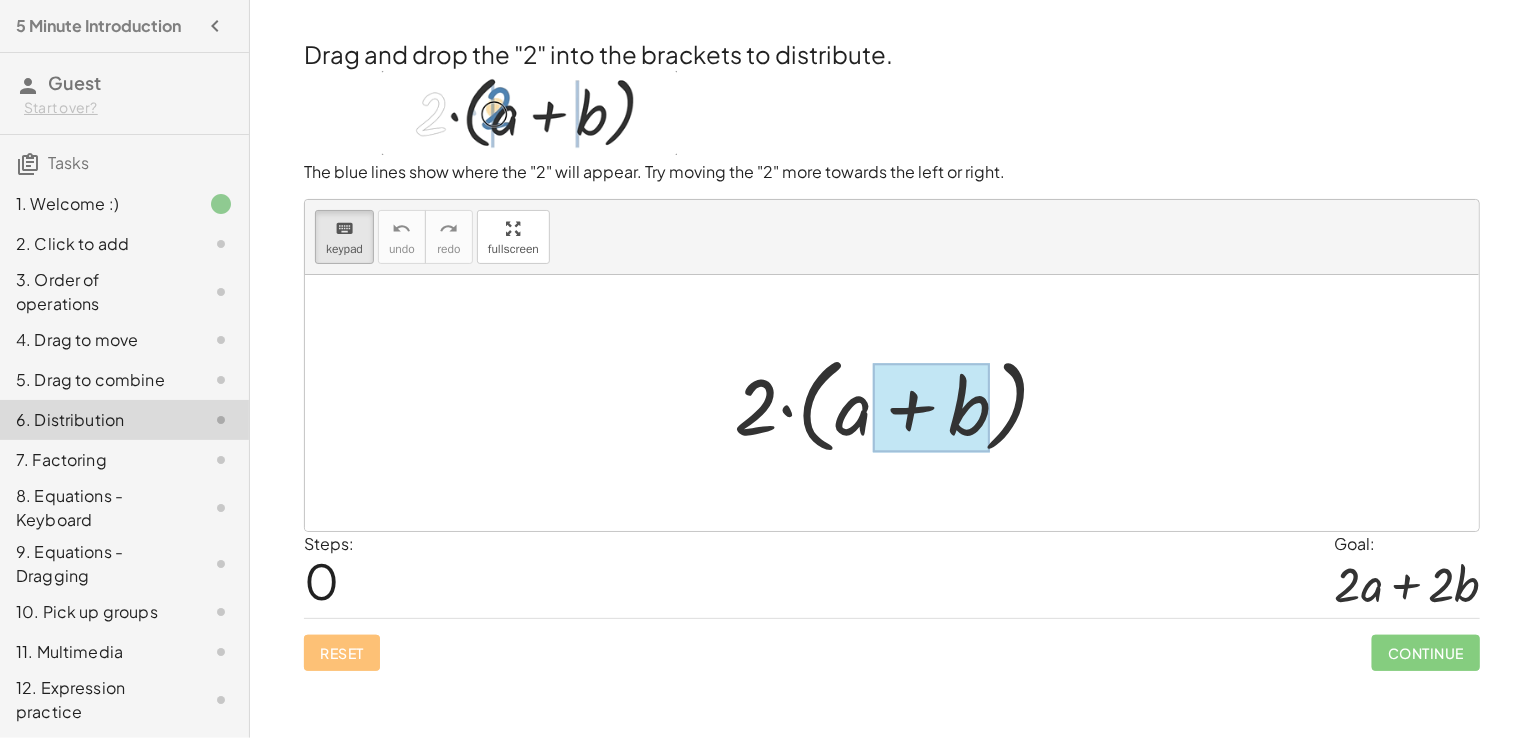 click at bounding box center [899, 403] 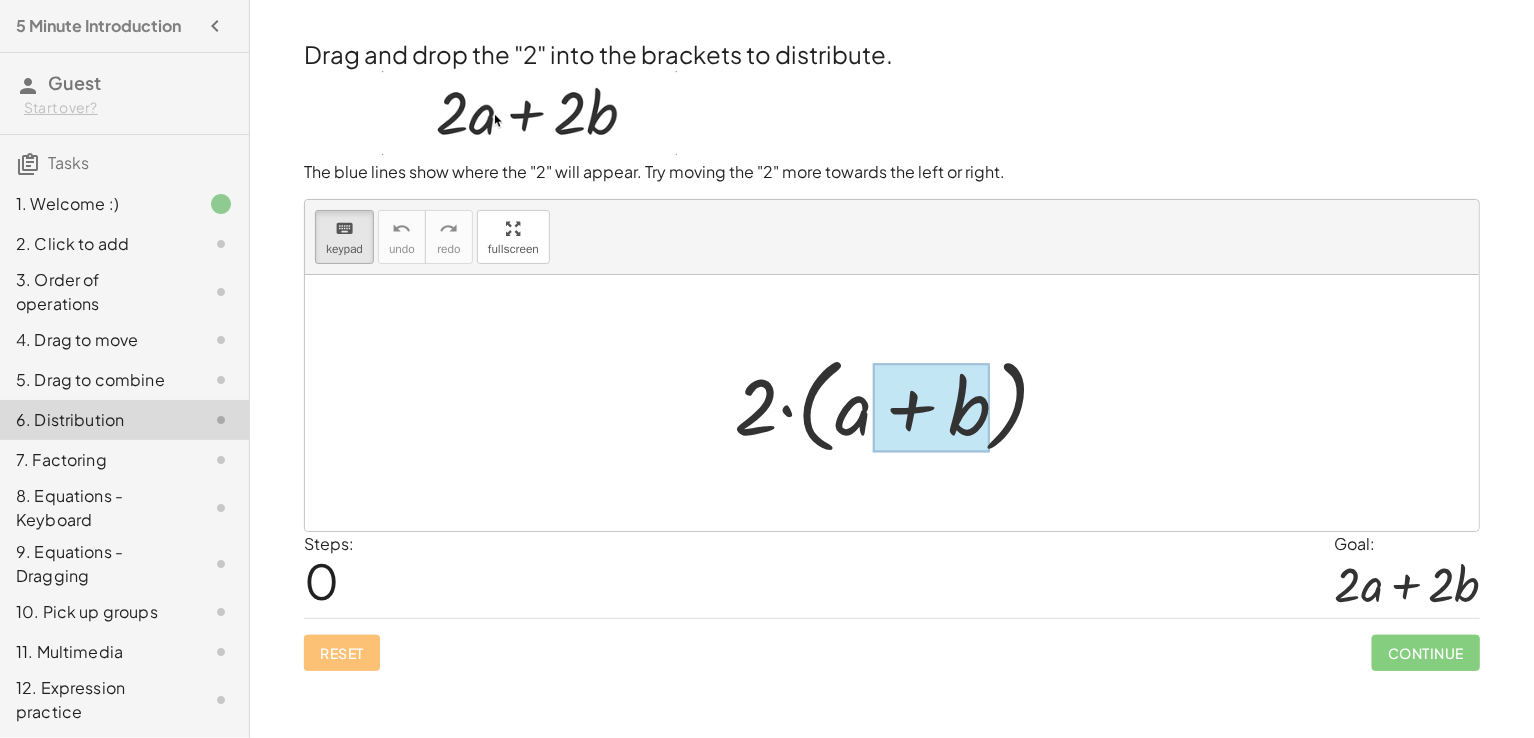 click on "keyboard keypad undo undo redo redo fullscreen" at bounding box center [892, 237] 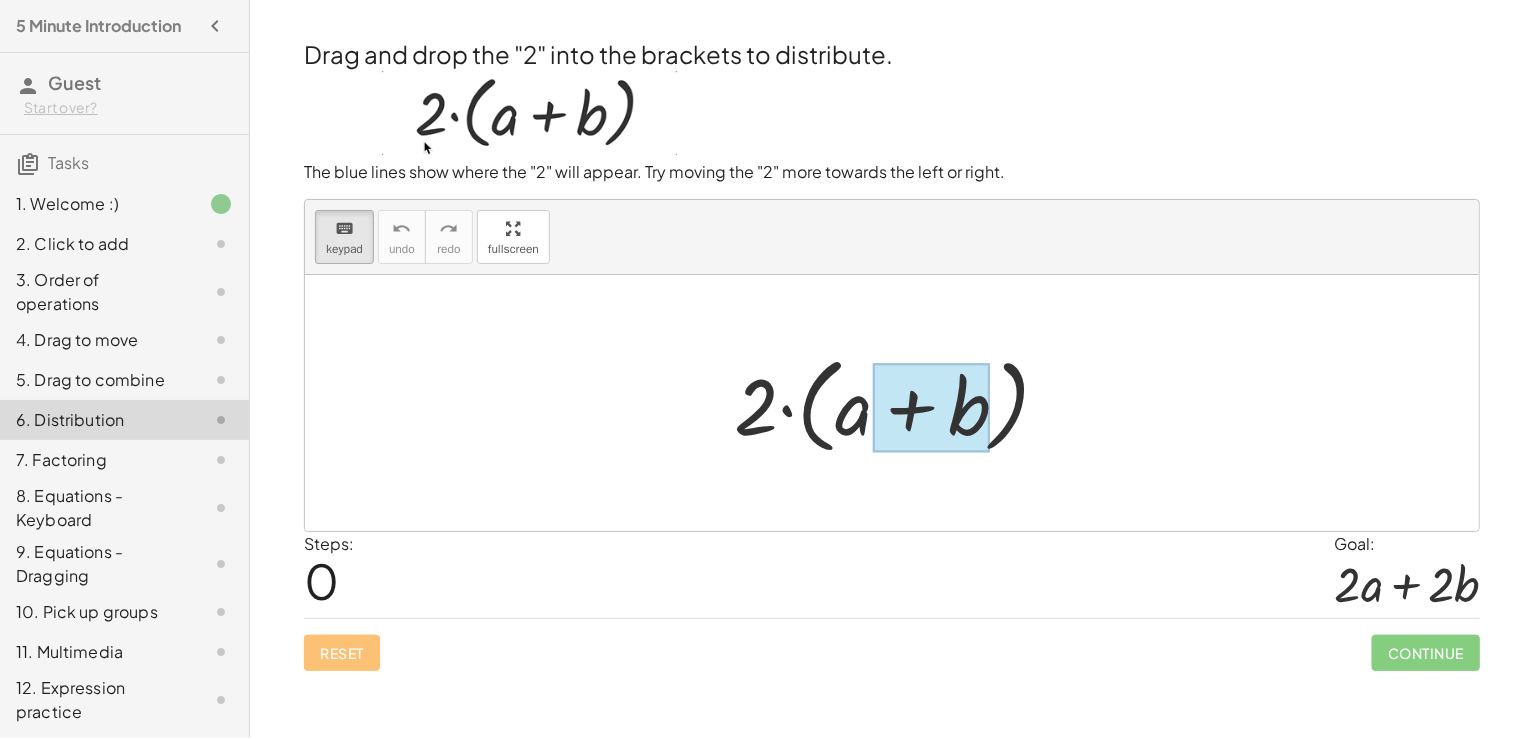 click on "Reset   Continue" at bounding box center (892, 644) 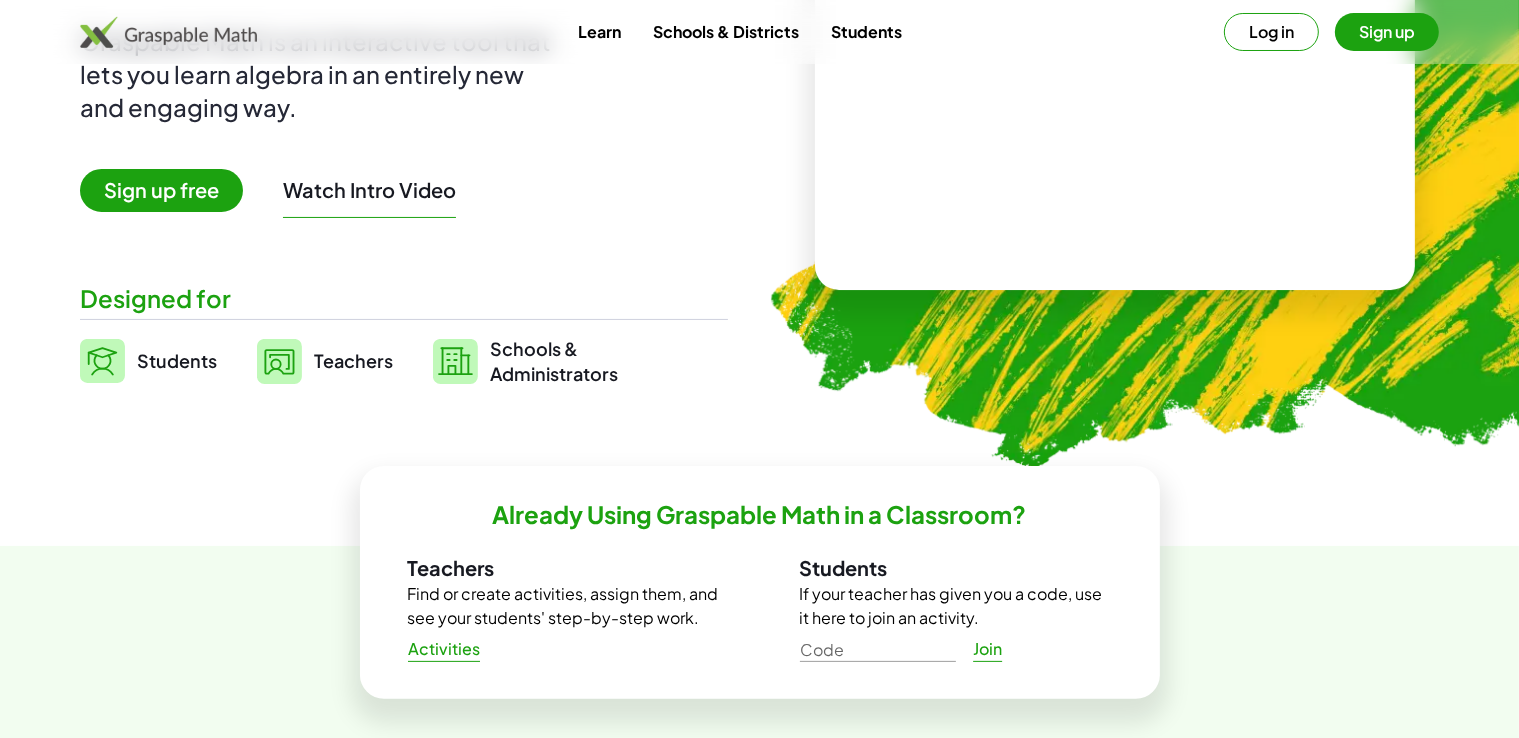 scroll, scrollTop: 400, scrollLeft: 0, axis: vertical 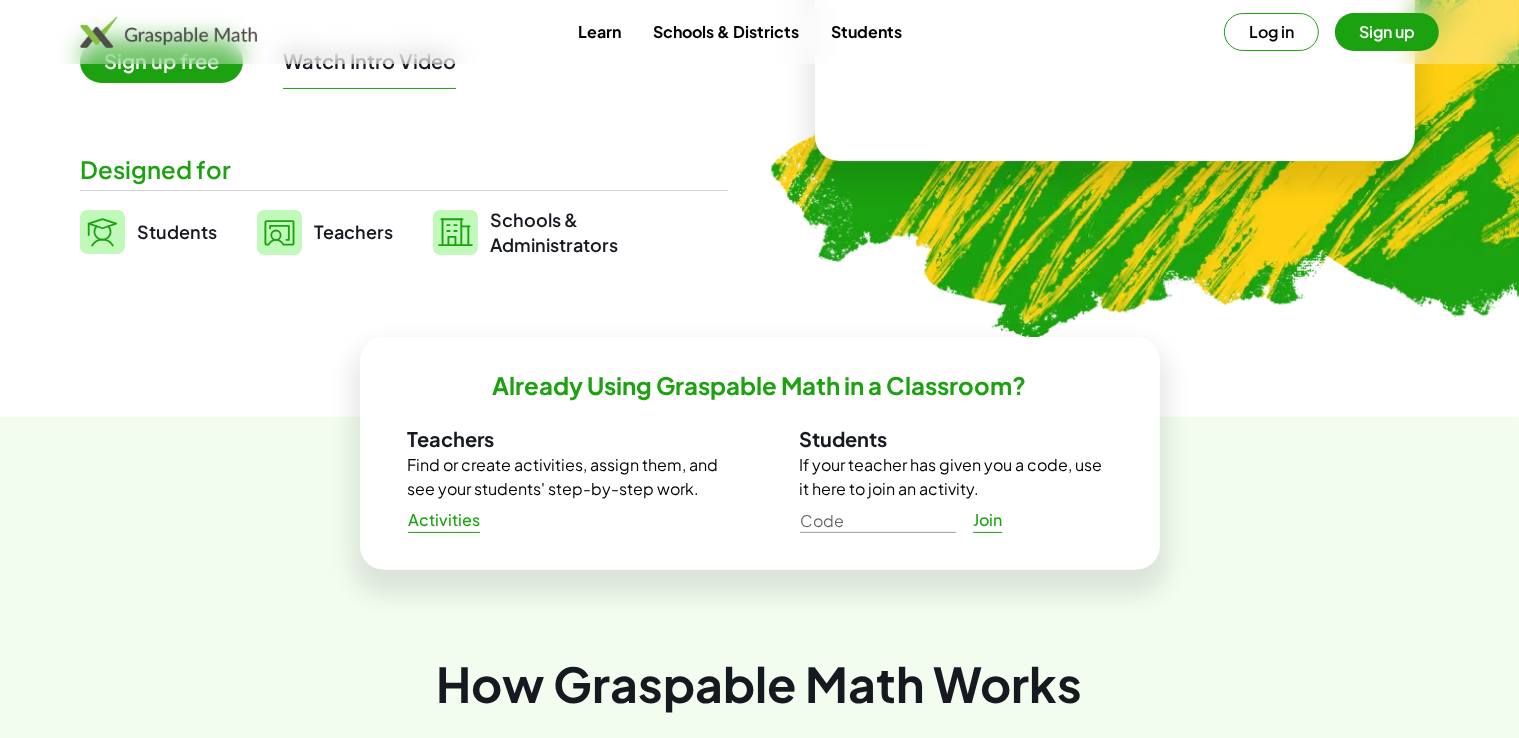 click on "Teachers" at bounding box center (353, 232) 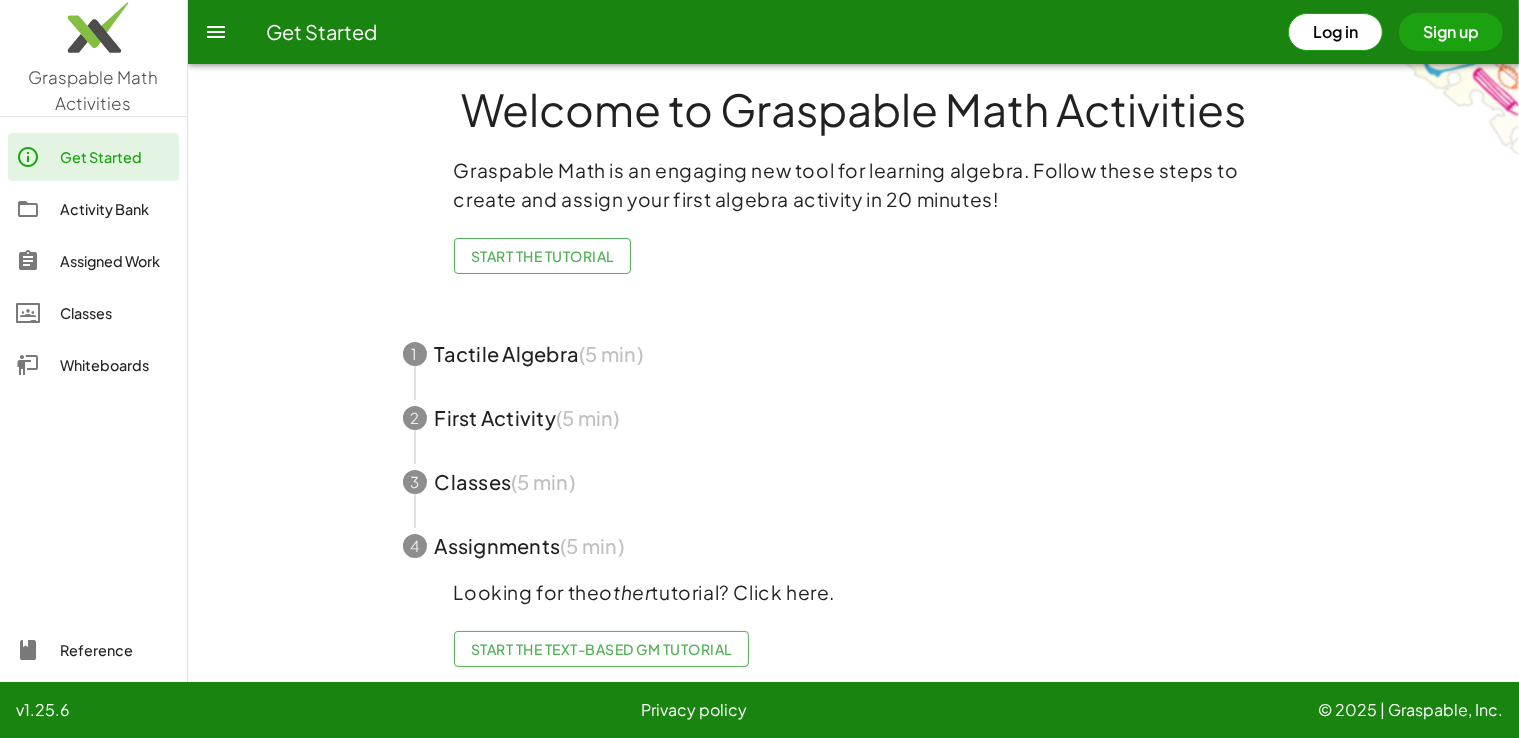 scroll, scrollTop: 34, scrollLeft: 0, axis: vertical 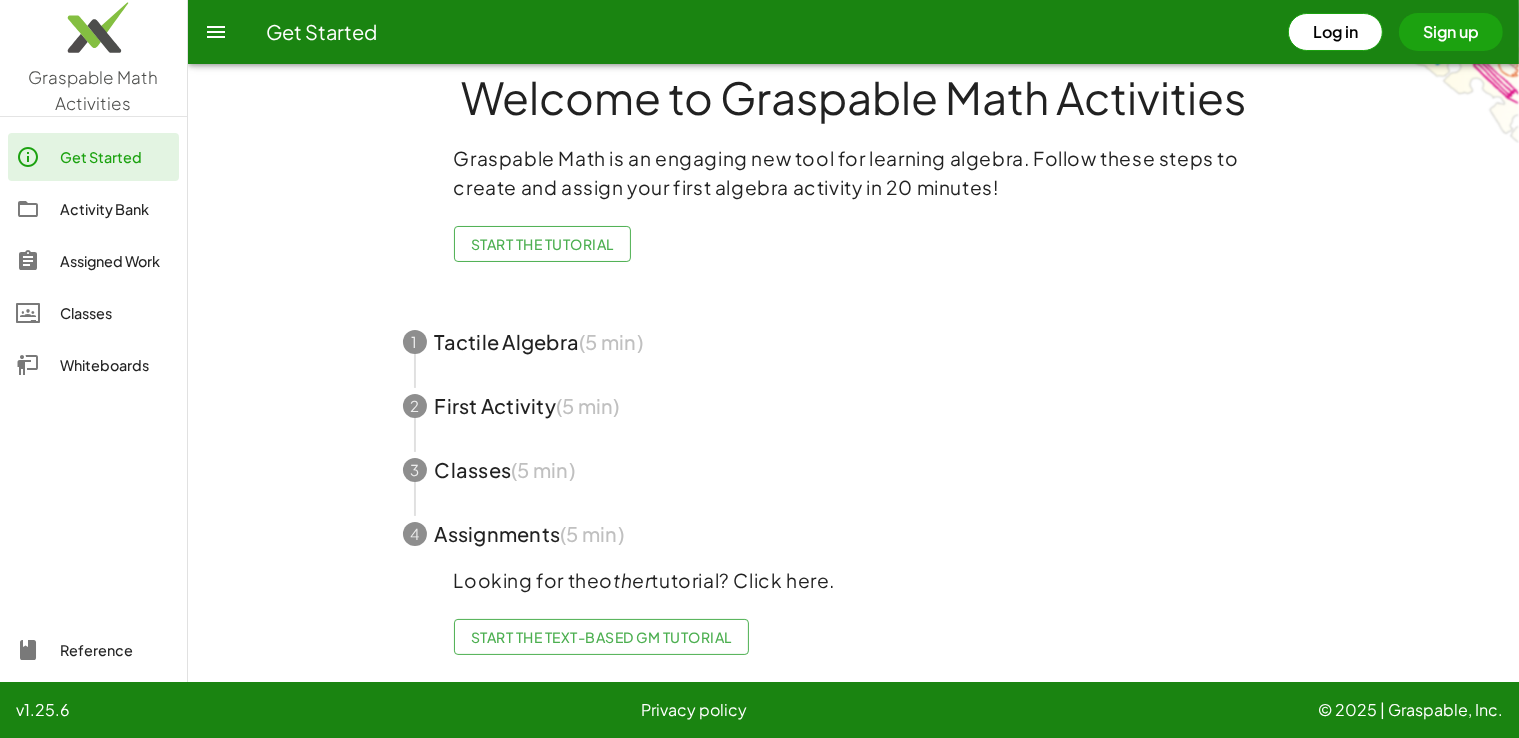 click at bounding box center [854, 470] 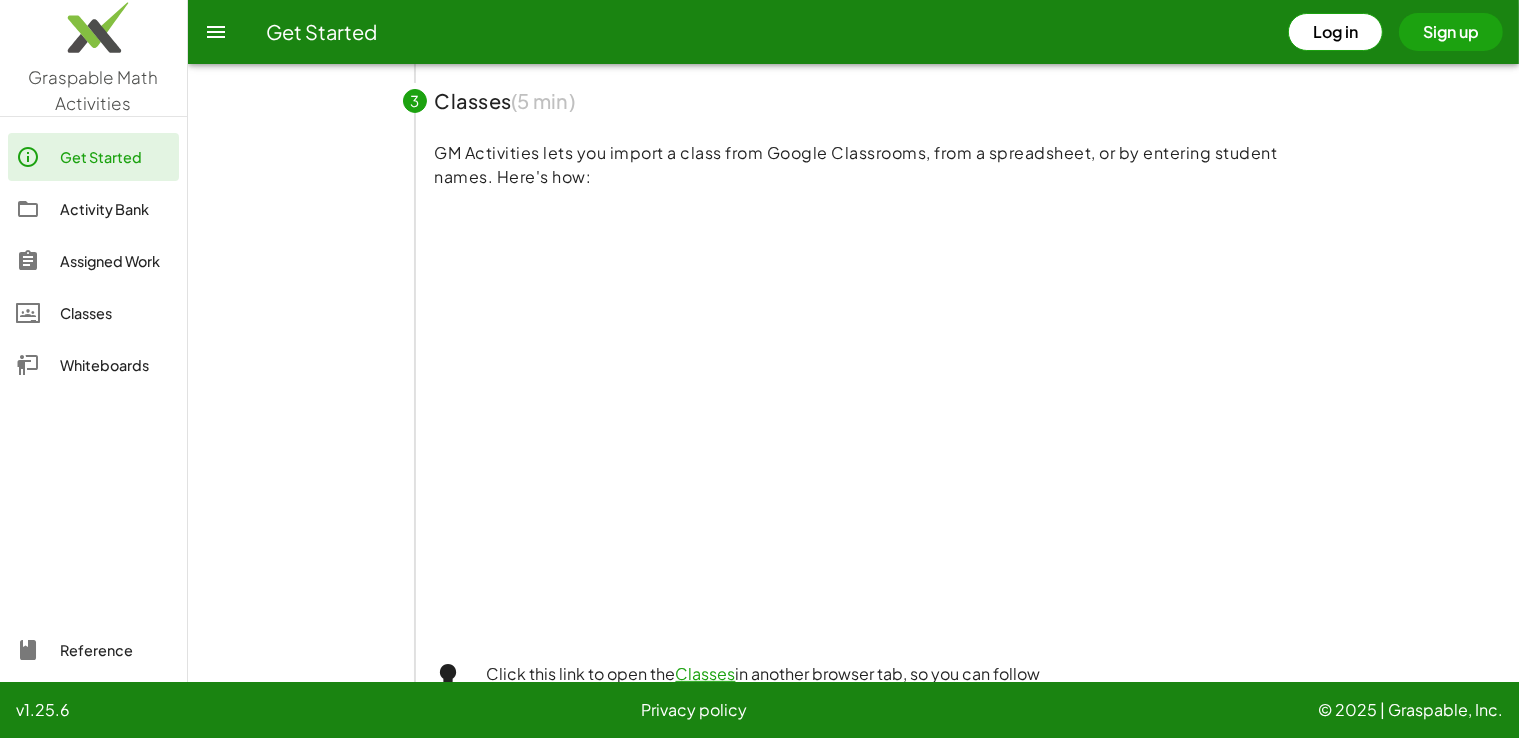 scroll, scrollTop: 266, scrollLeft: 0, axis: vertical 